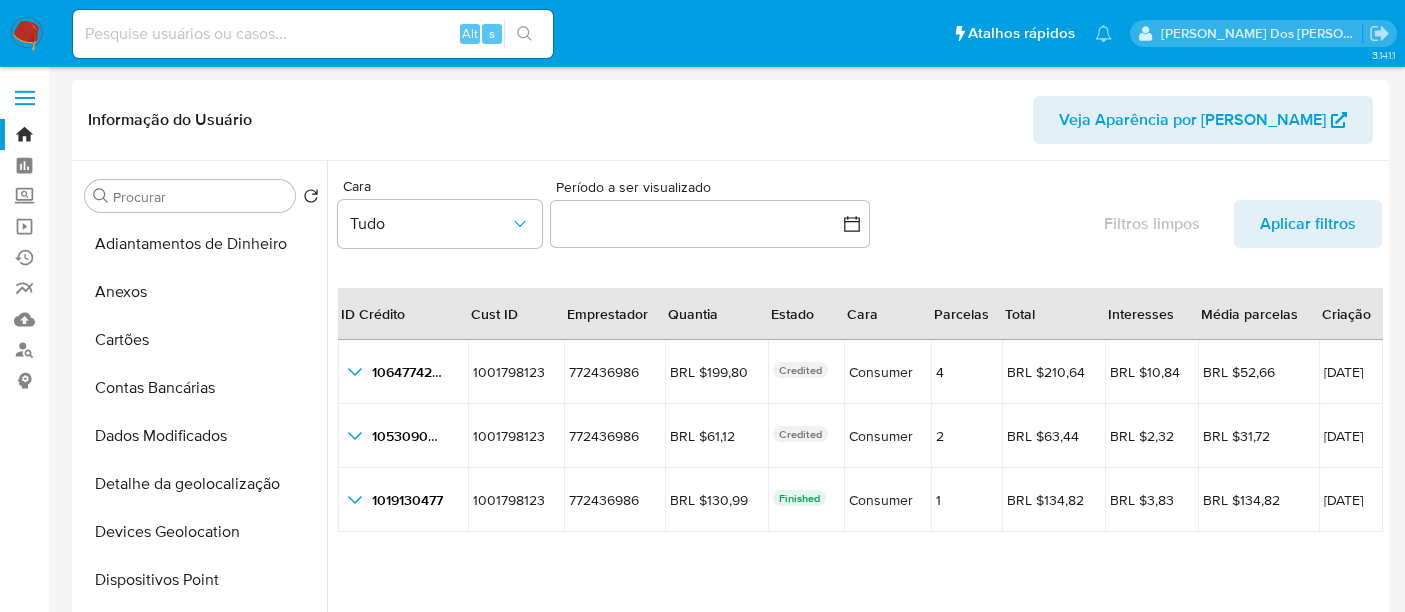 select on "10" 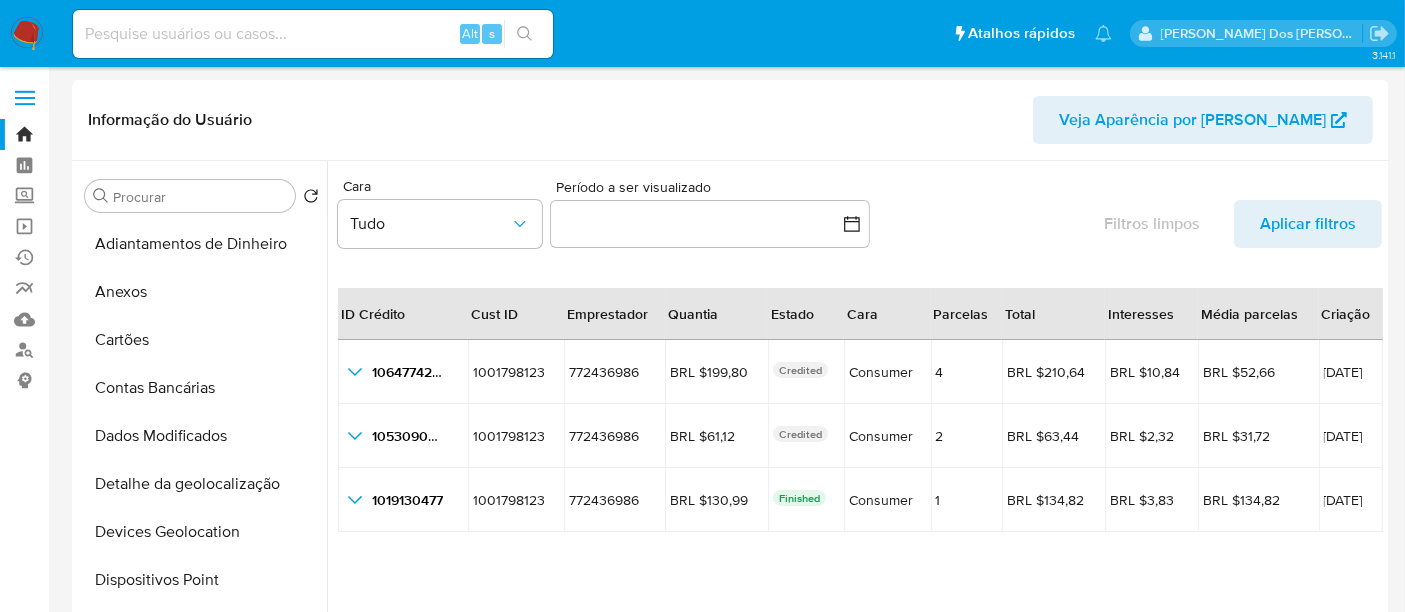 scroll, scrollTop: 333, scrollLeft: 0, axis: vertical 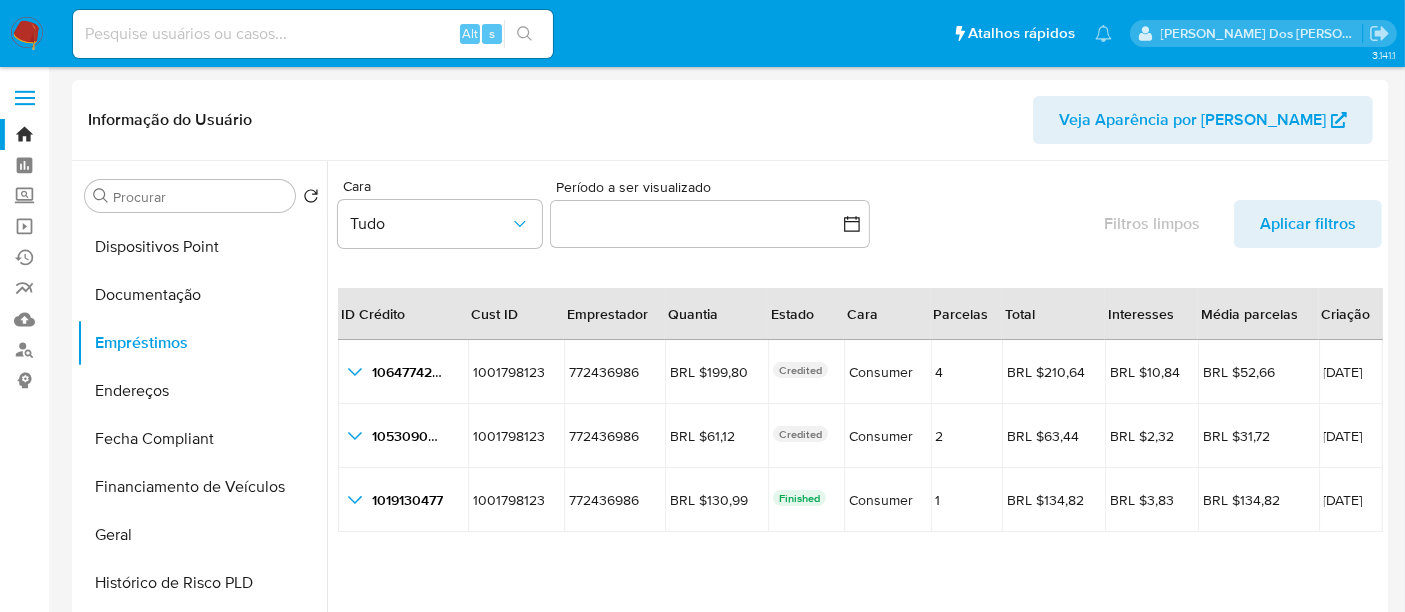 click at bounding box center [313, 34] 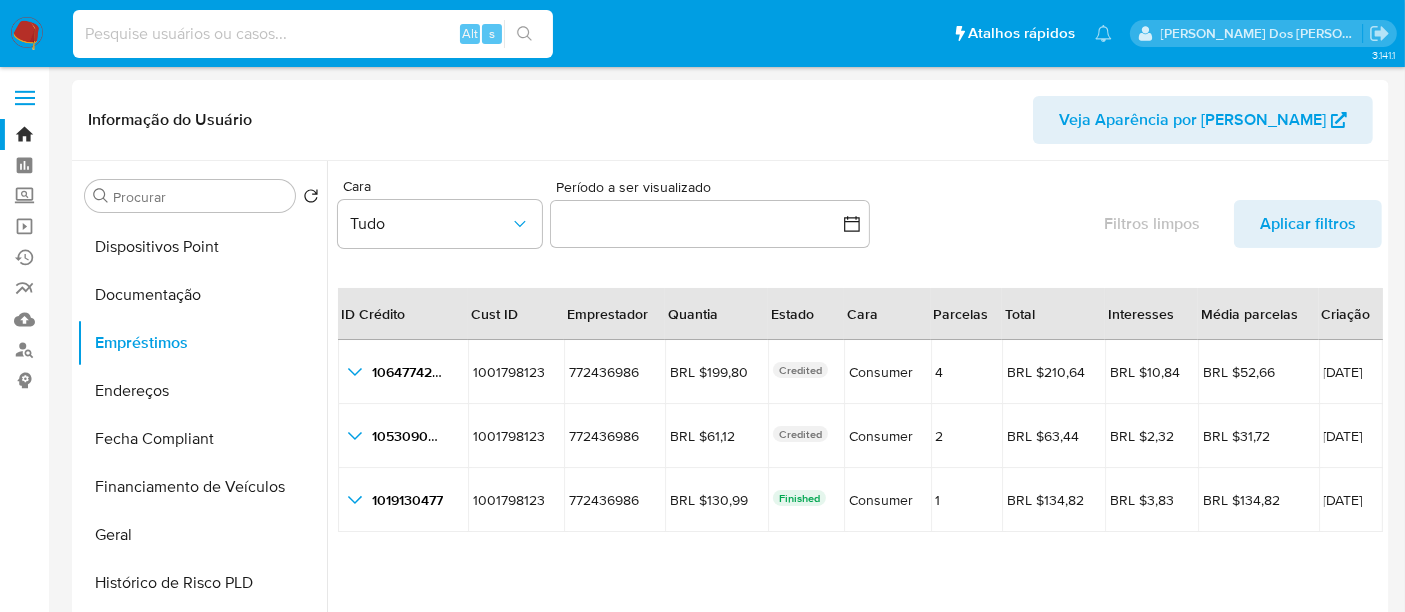 paste on "ZwBgPSSWUgMqiLu7unIcwTiE" 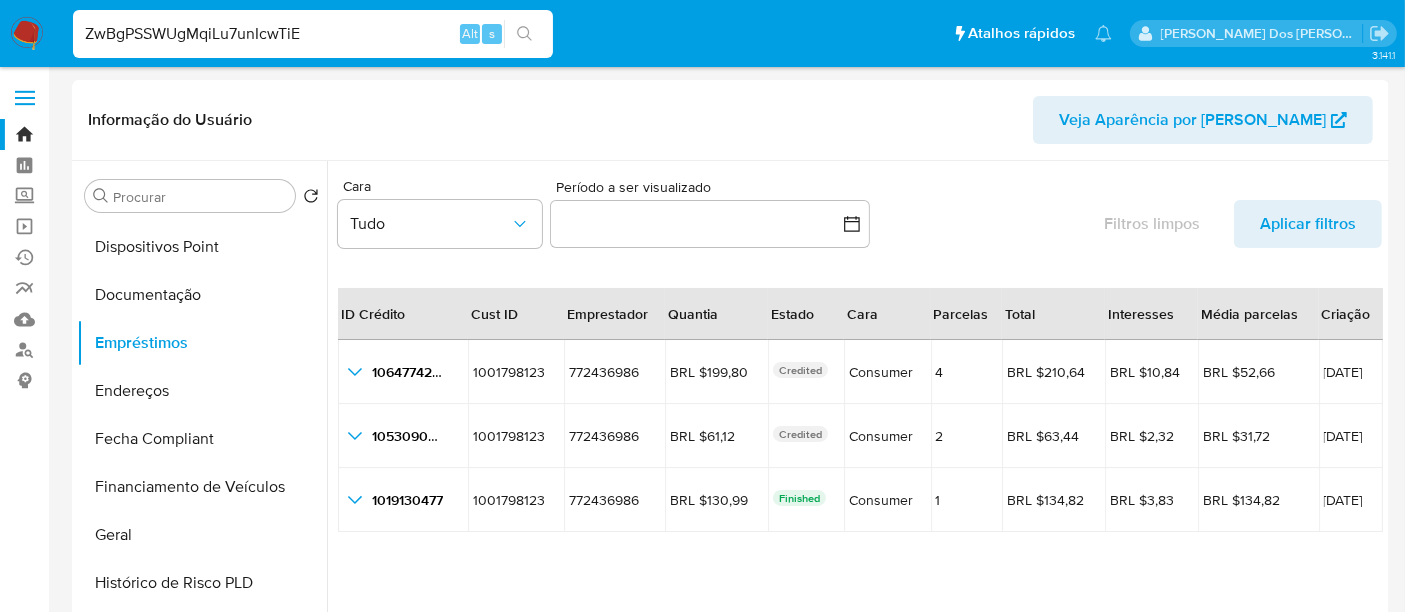 type on "ZwBgPSSWUgMqiLu7unIcwTiE" 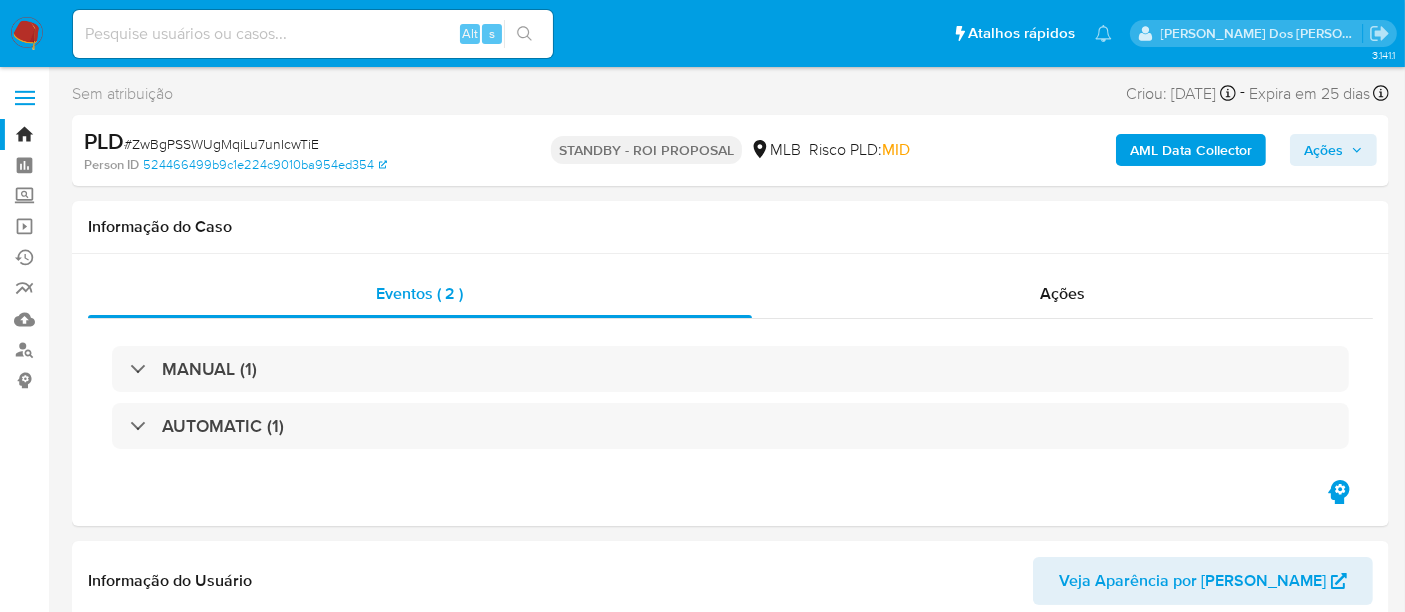 select on "10" 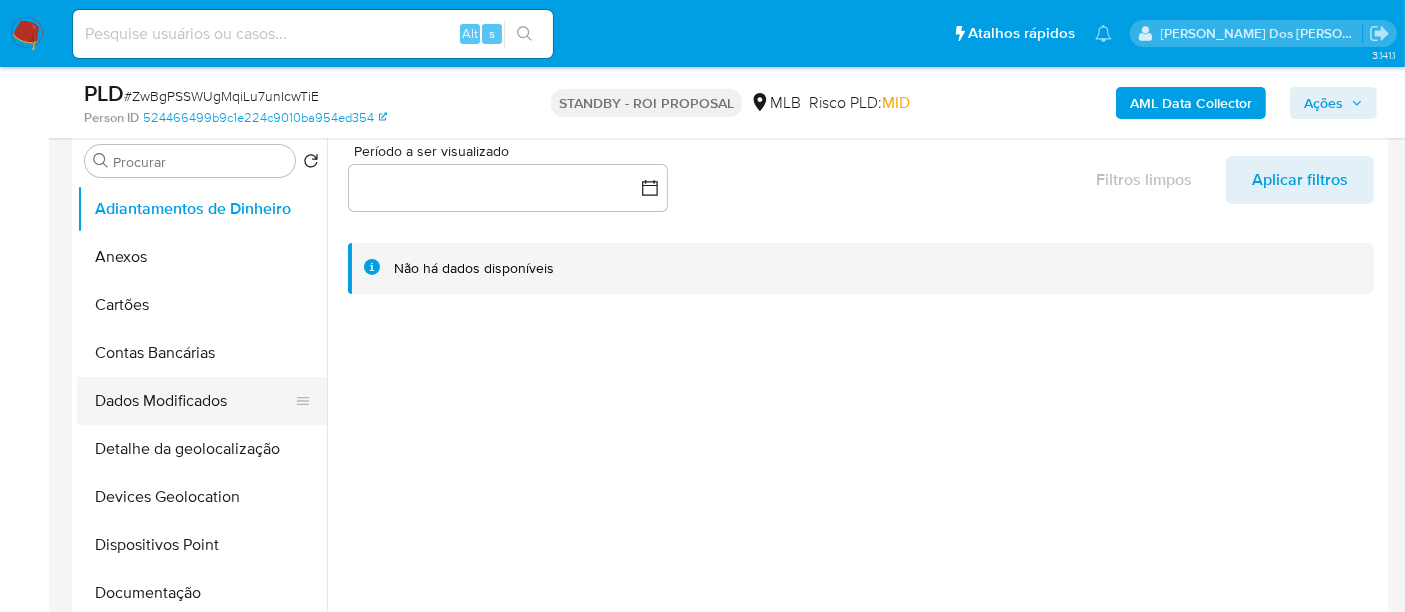scroll, scrollTop: 555, scrollLeft: 0, axis: vertical 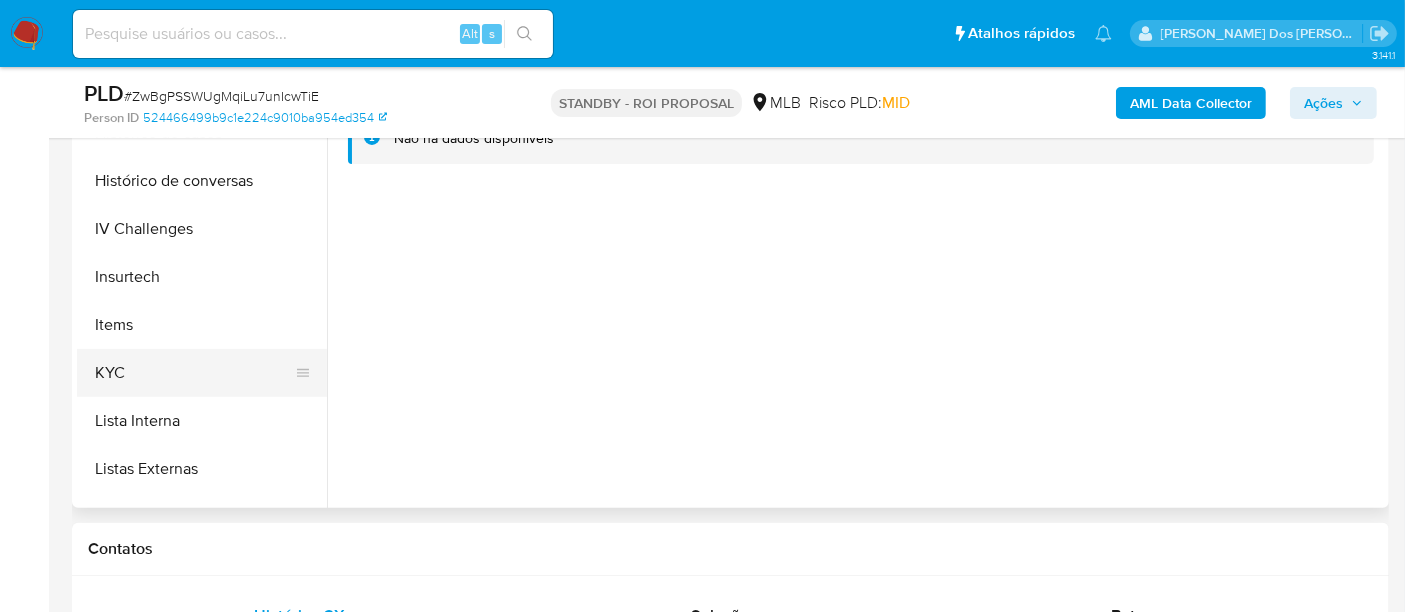 click on "KYC" at bounding box center (194, 373) 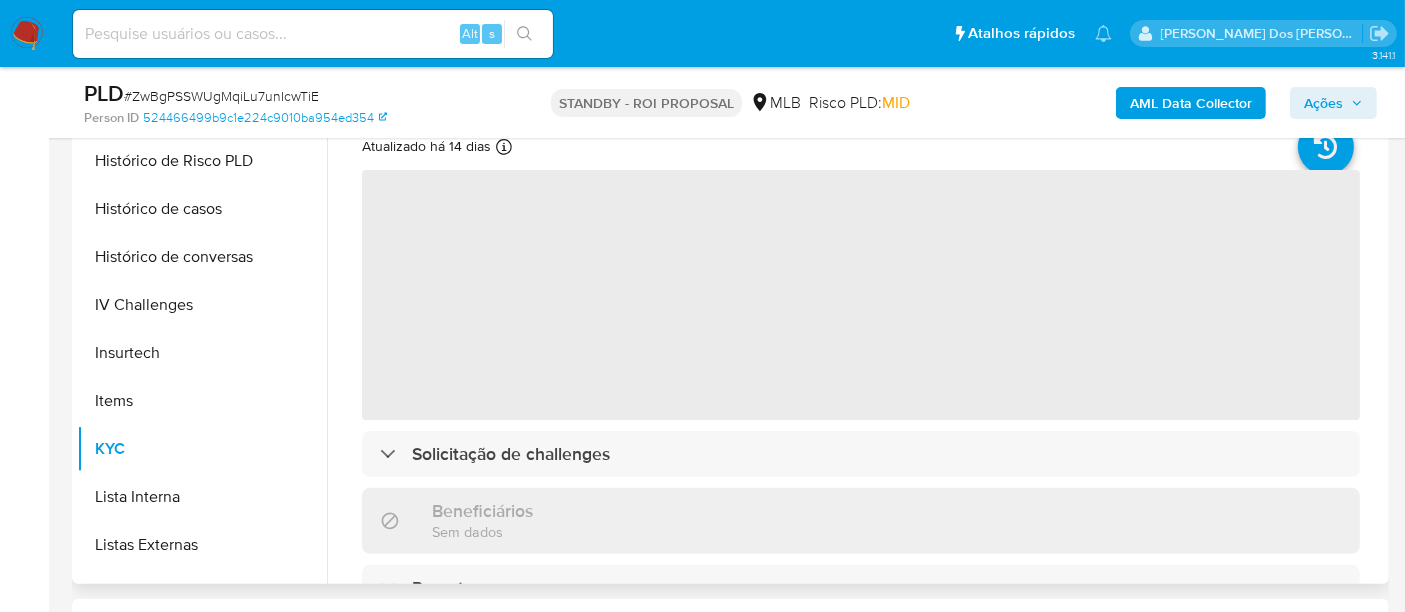 scroll, scrollTop: 444, scrollLeft: 0, axis: vertical 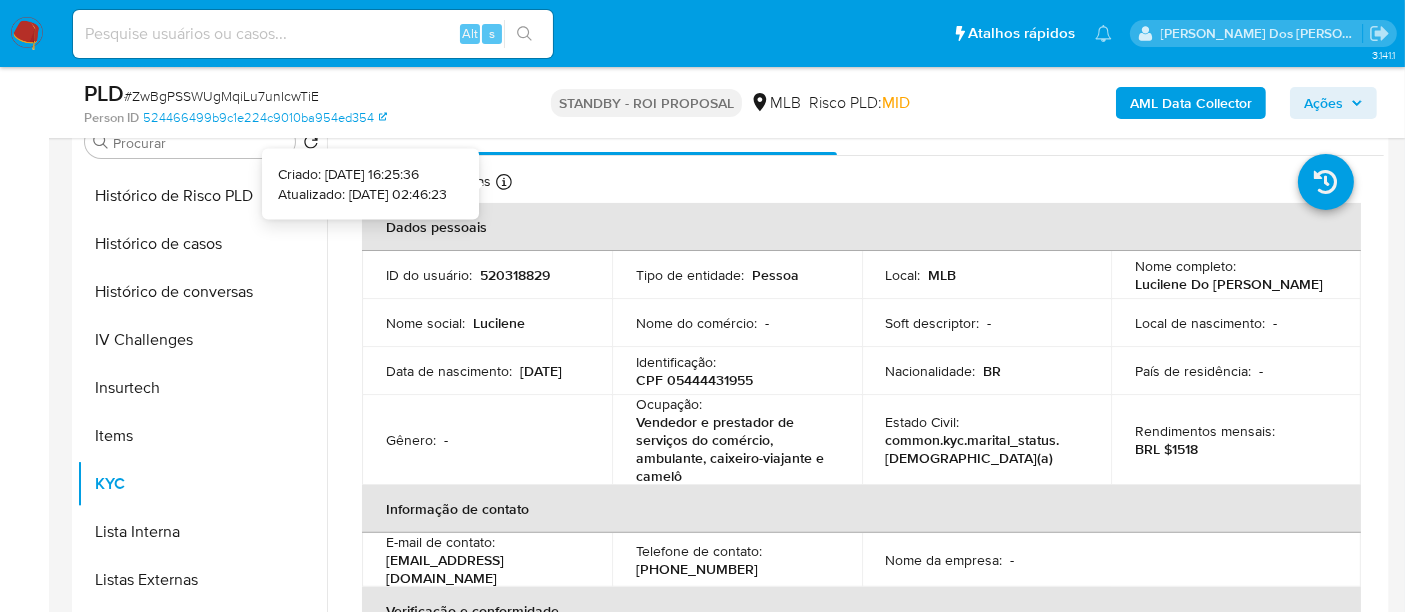 type 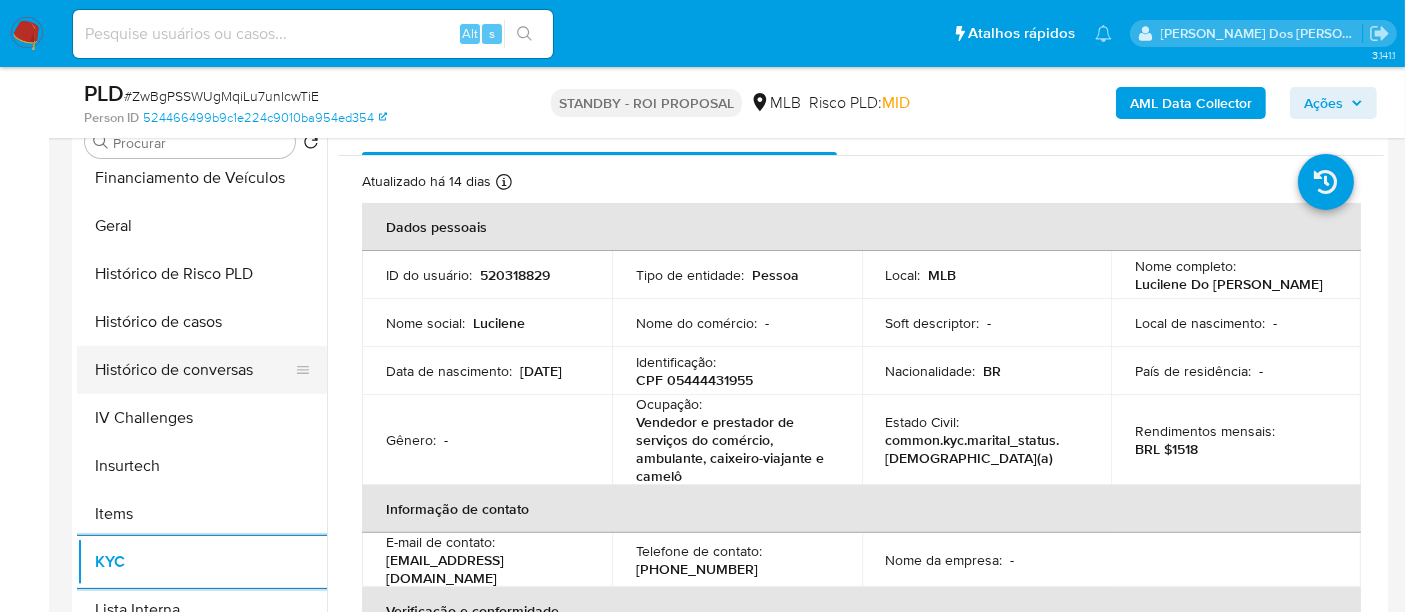 scroll, scrollTop: 555, scrollLeft: 0, axis: vertical 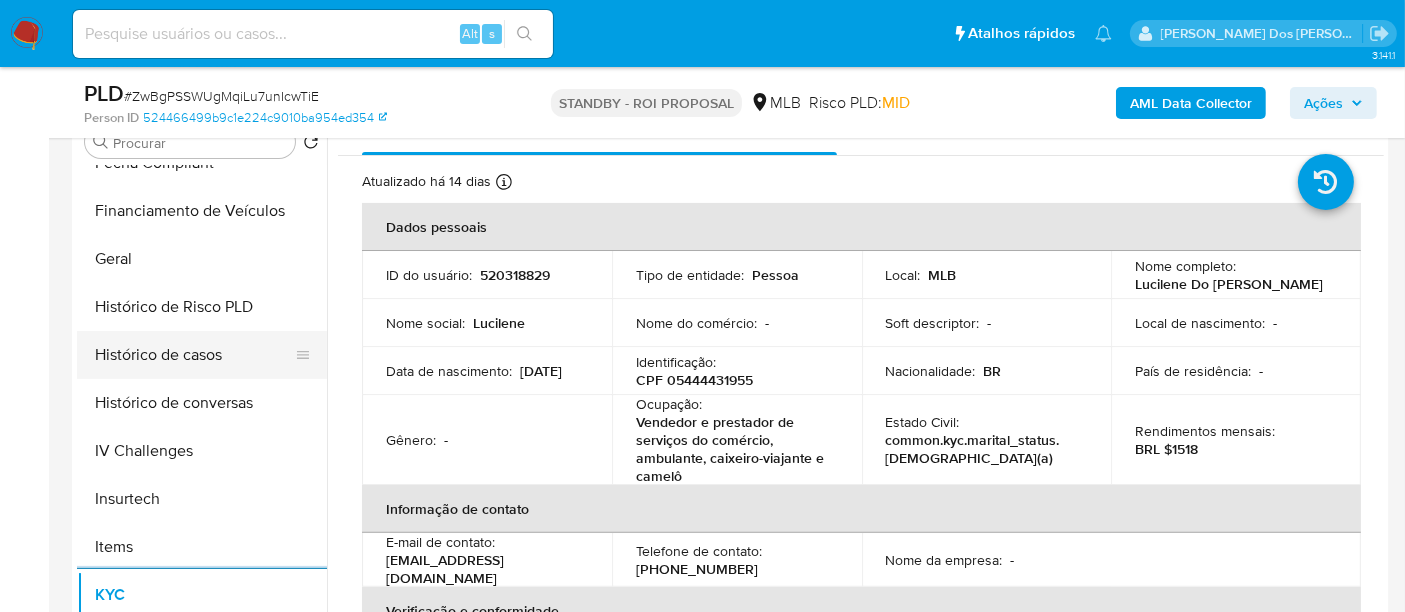 click on "Histórico de casos" at bounding box center (194, 355) 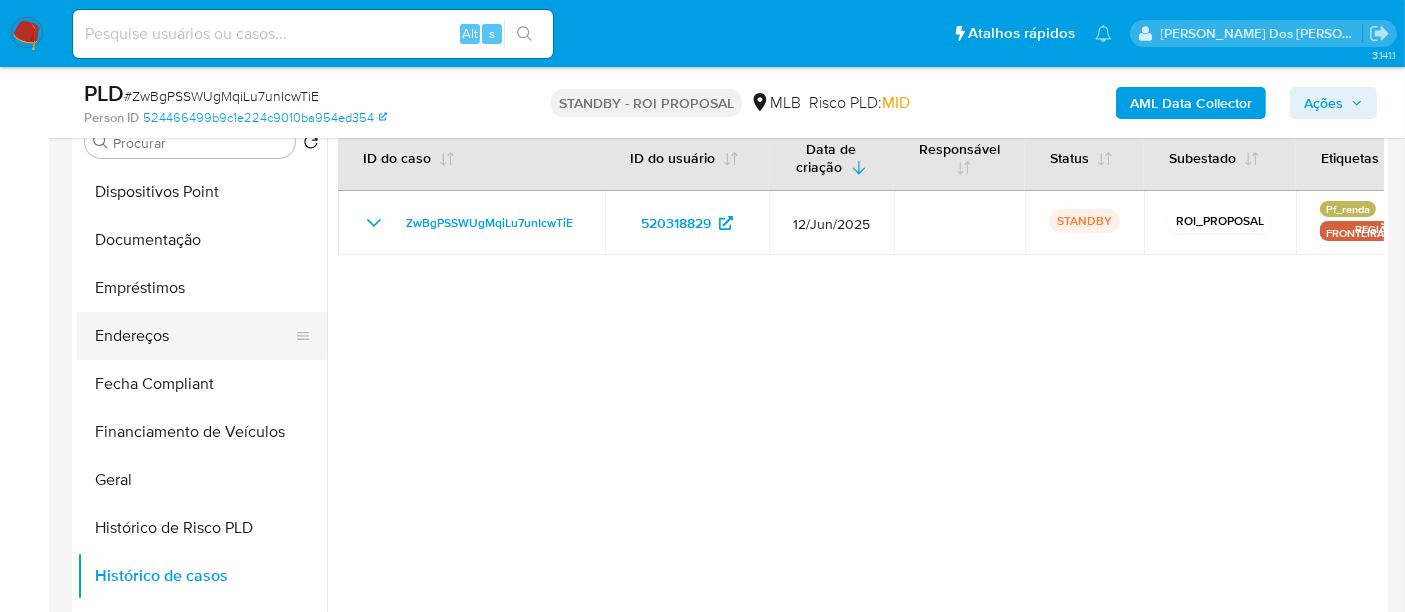 scroll, scrollTop: 333, scrollLeft: 0, axis: vertical 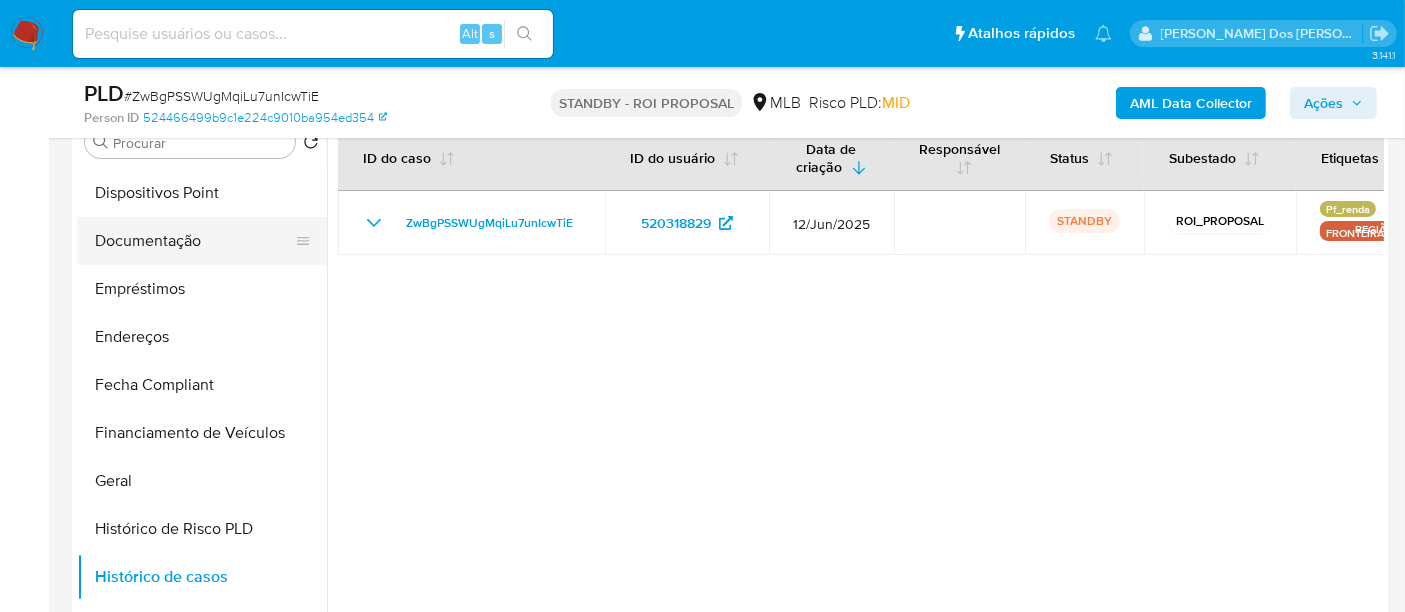 click on "Documentação" at bounding box center (194, 241) 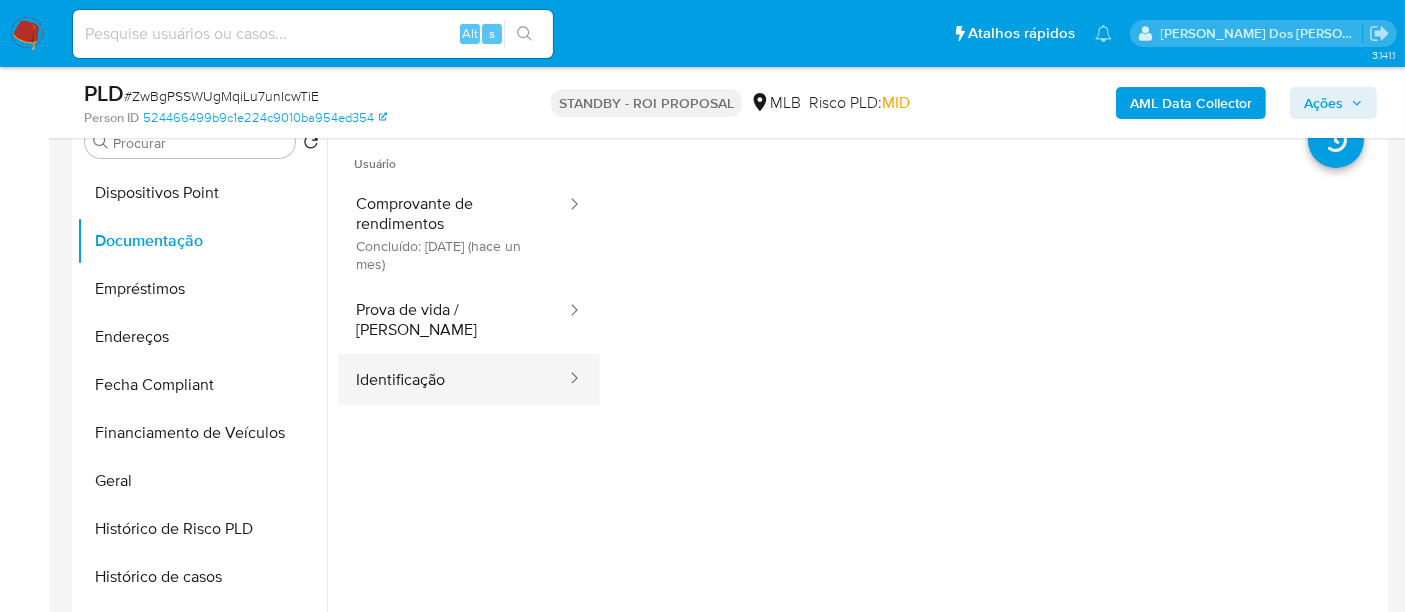 click on "Identificação" at bounding box center [453, 379] 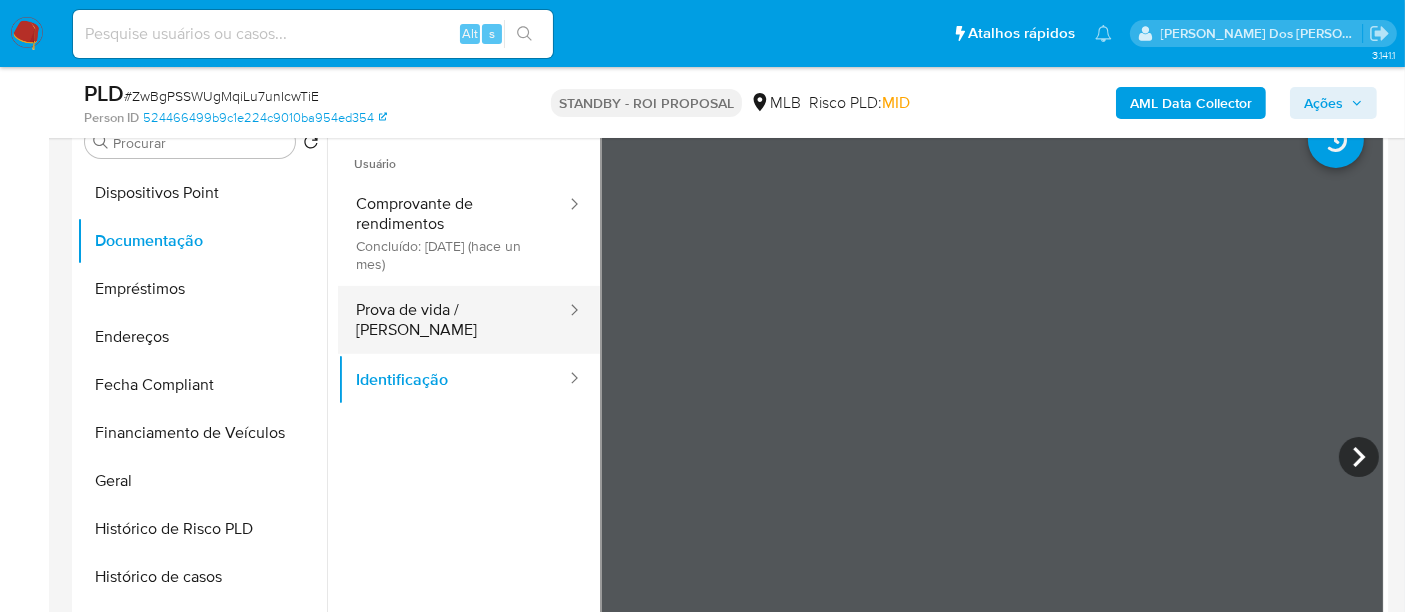 click on "Prova de vida / [PERSON_NAME]" at bounding box center [453, 320] 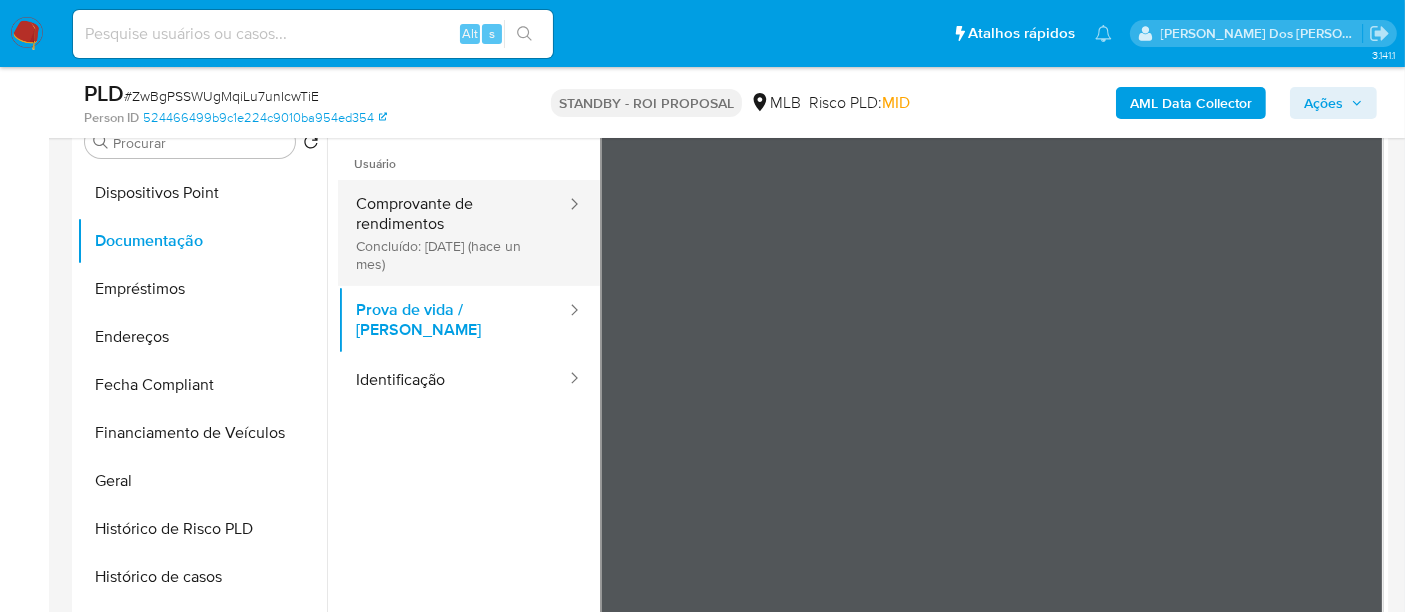 click on "Comprovante de rendimentos Concluído: [DATE] (hace un mes)" at bounding box center (453, 233) 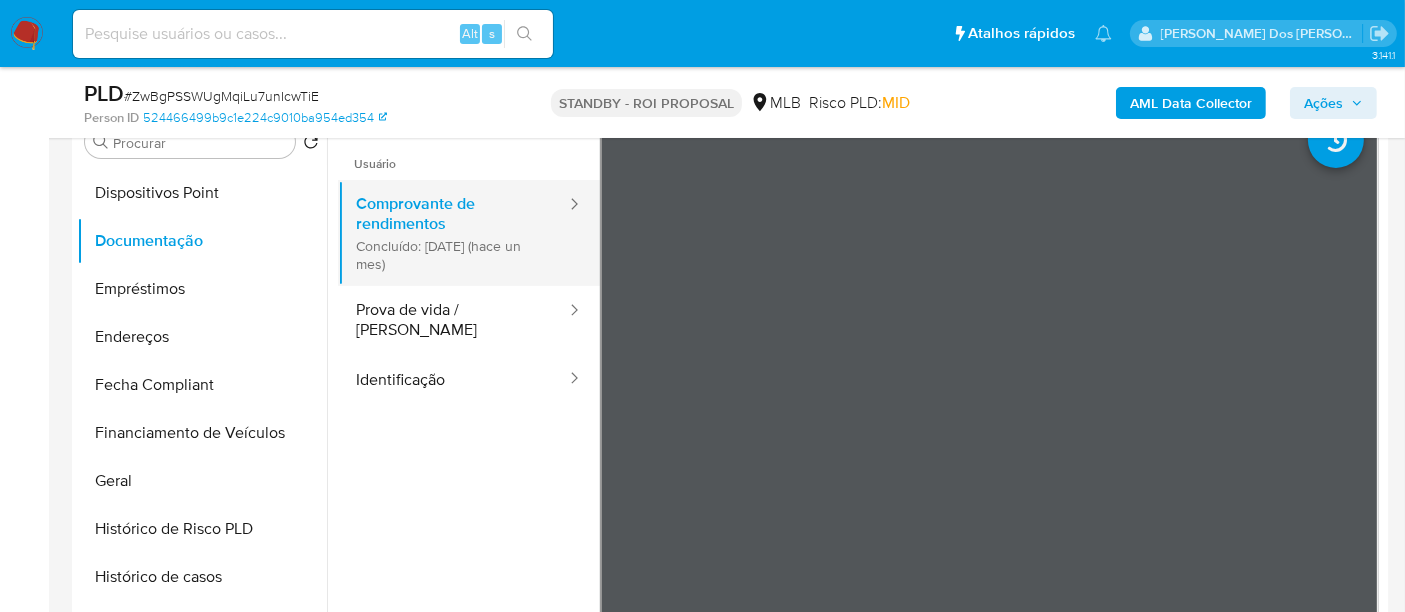 type 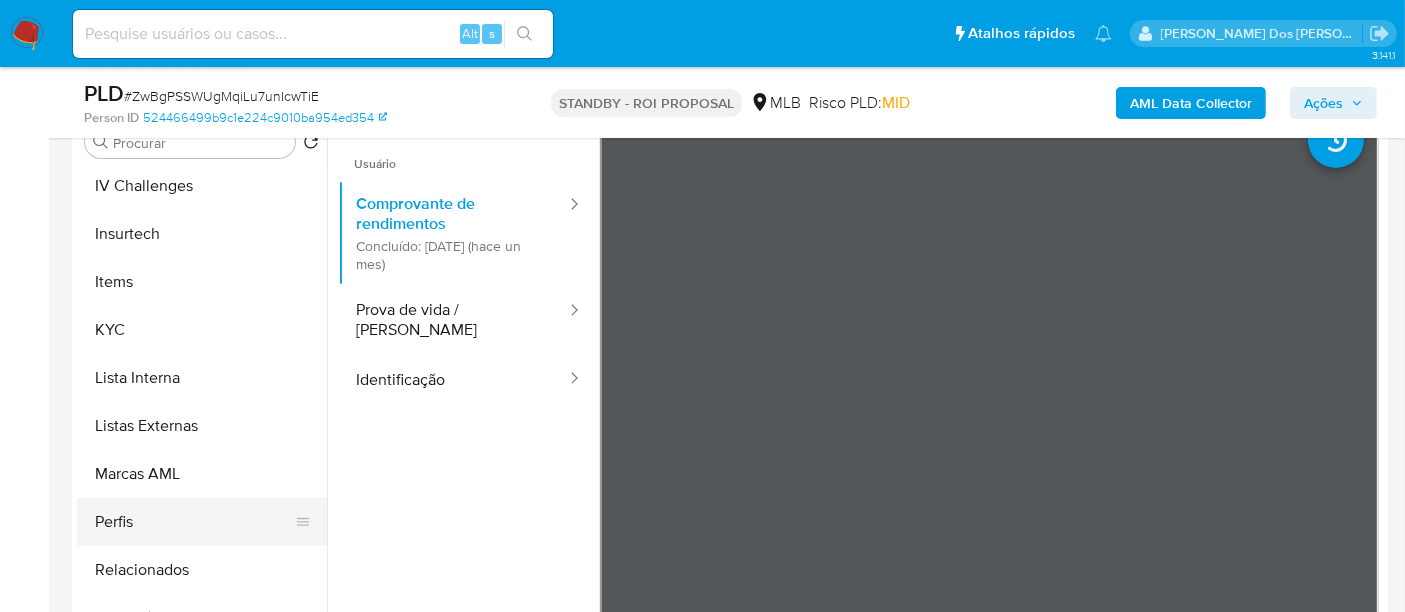 scroll, scrollTop: 844, scrollLeft: 0, axis: vertical 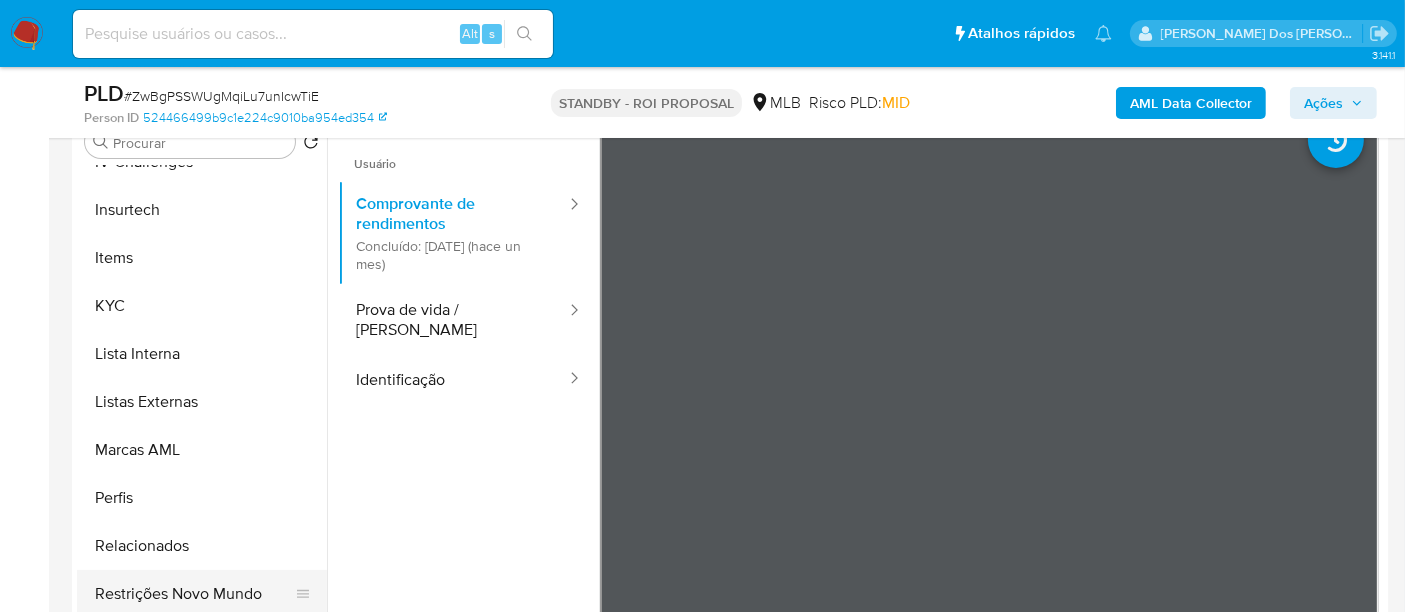 click on "Restrições Novo Mundo" at bounding box center [194, 594] 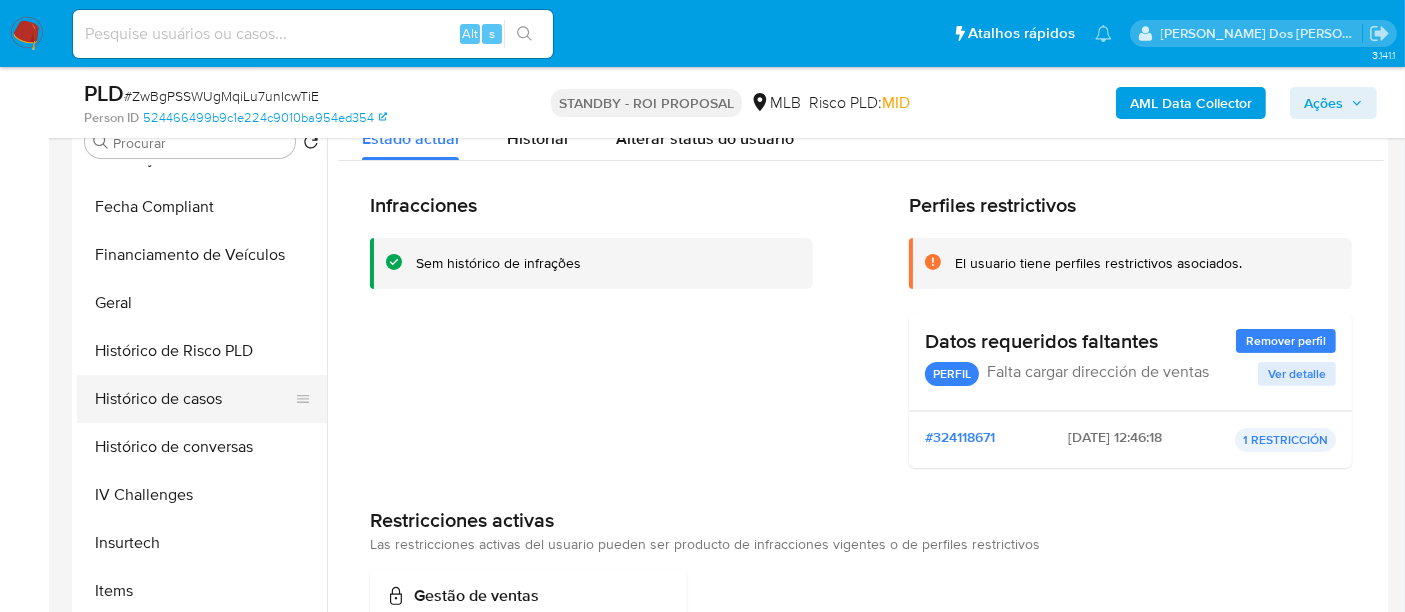 scroll, scrollTop: 400, scrollLeft: 0, axis: vertical 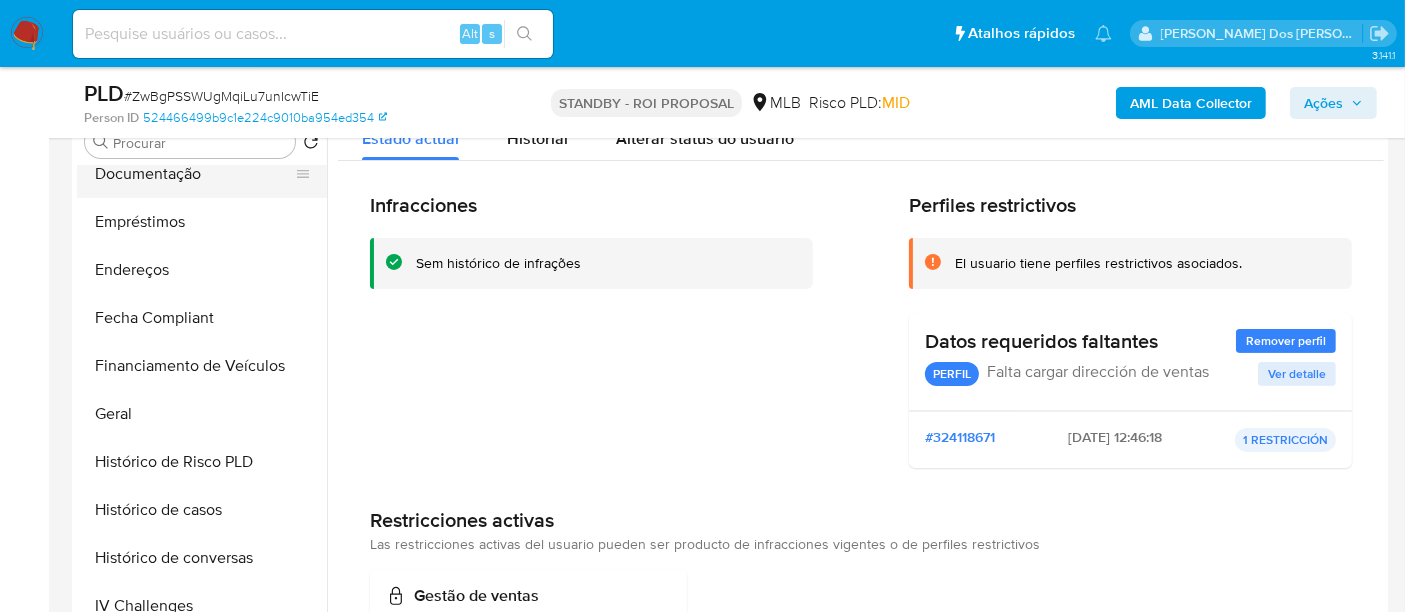 click on "Documentação" at bounding box center [194, 174] 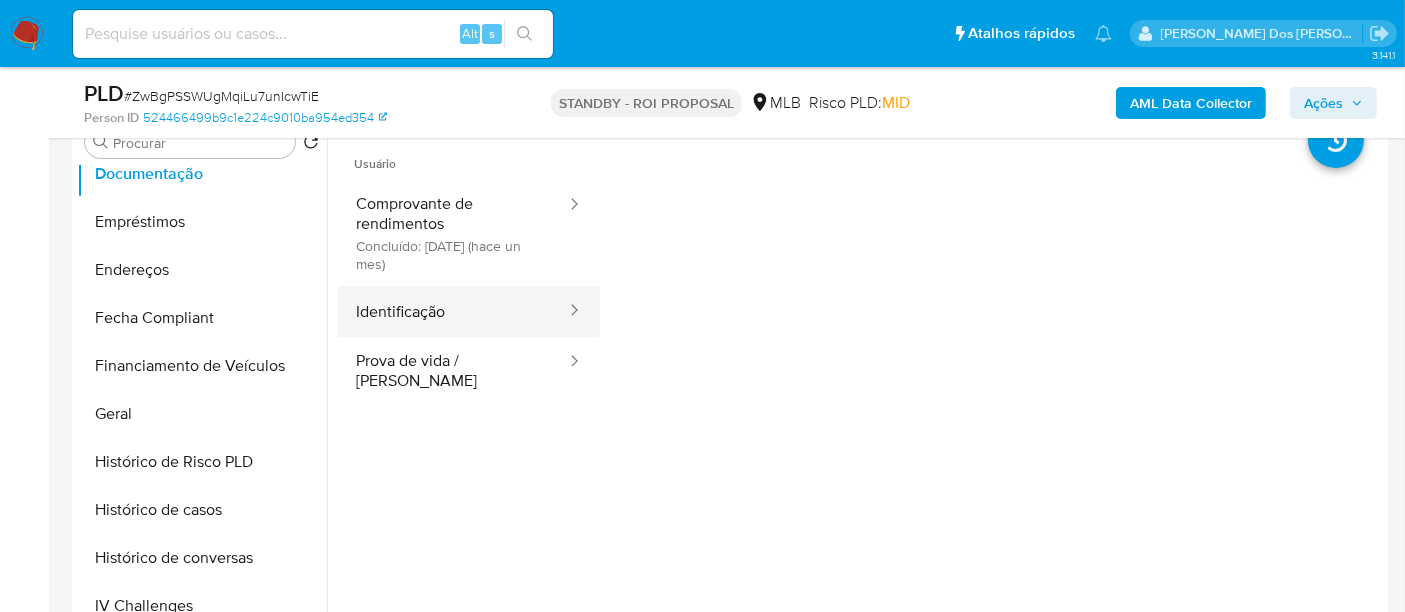 click on "Identificação" at bounding box center [453, 311] 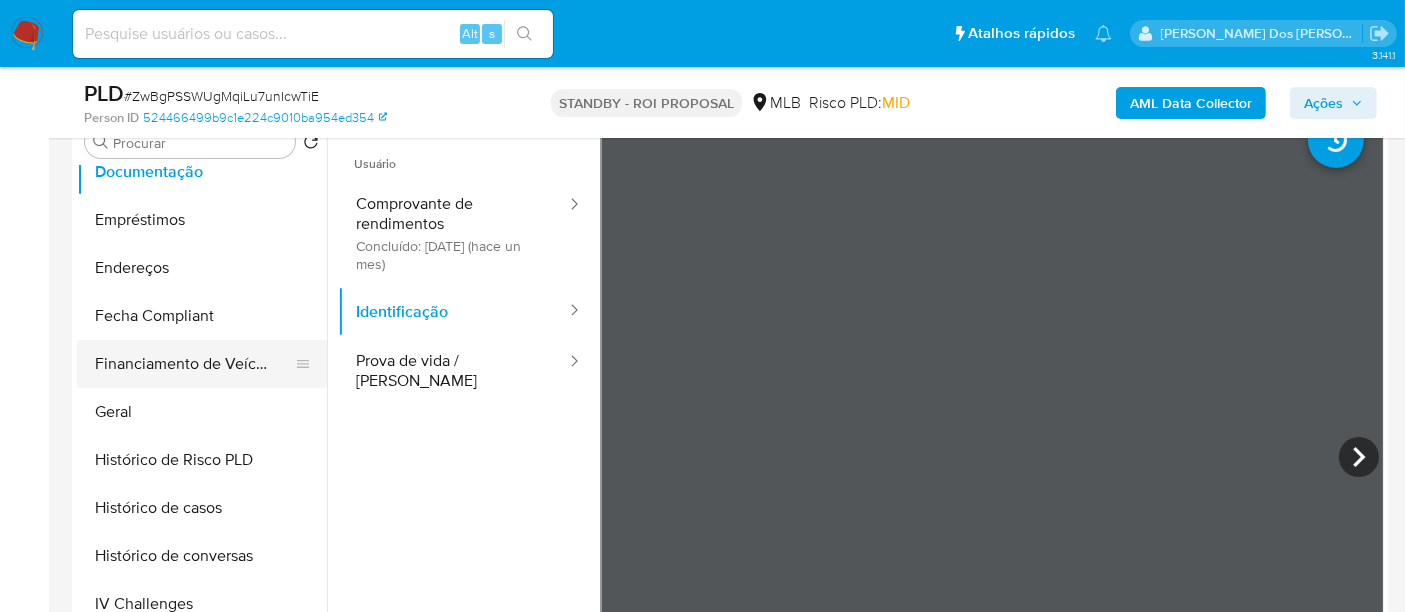 scroll, scrollTop: 400, scrollLeft: 0, axis: vertical 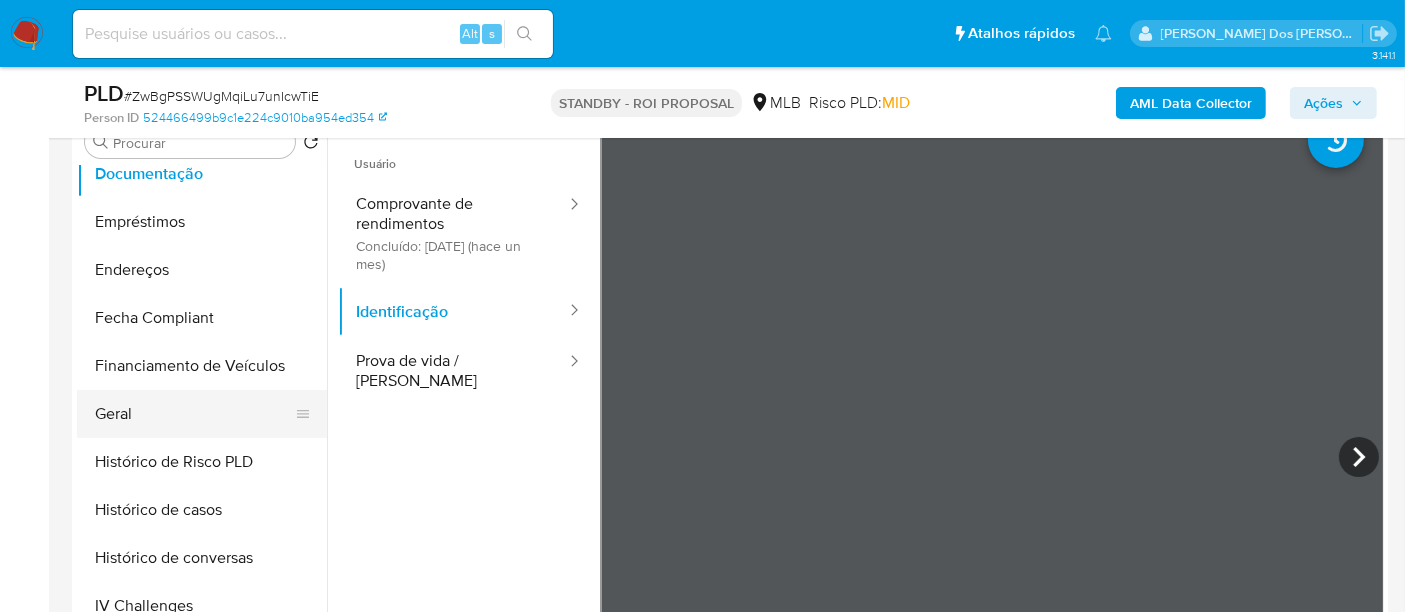 click on "Geral" at bounding box center [194, 414] 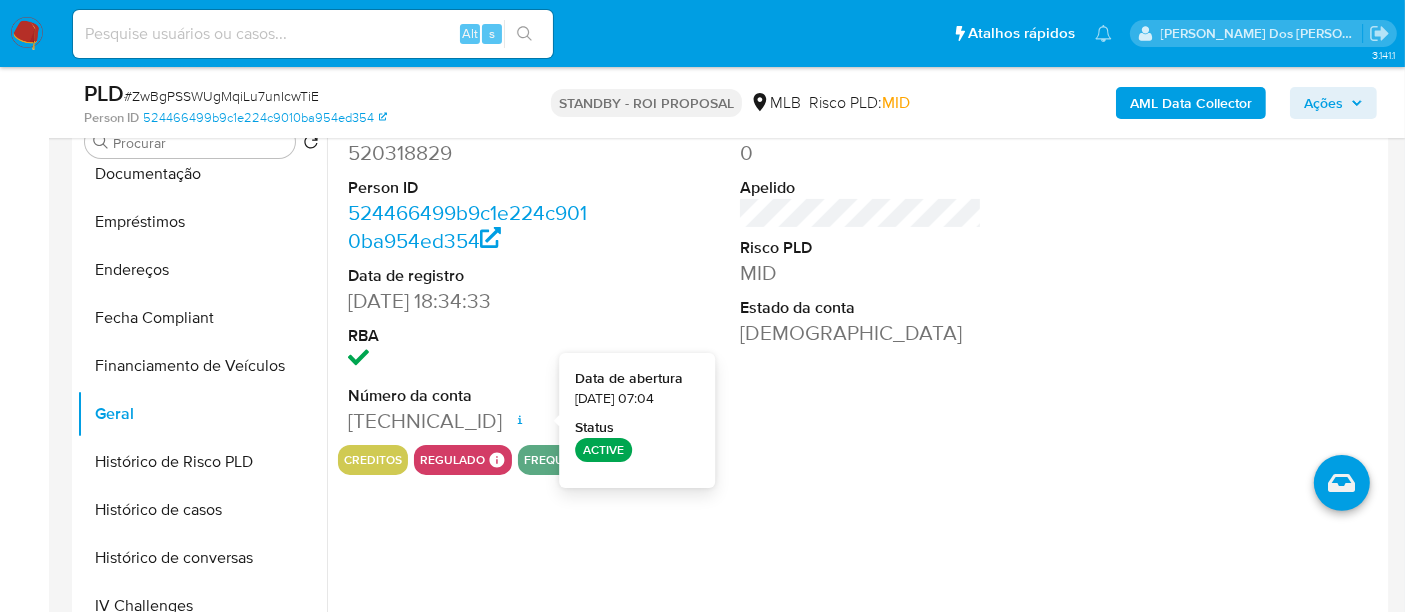 type 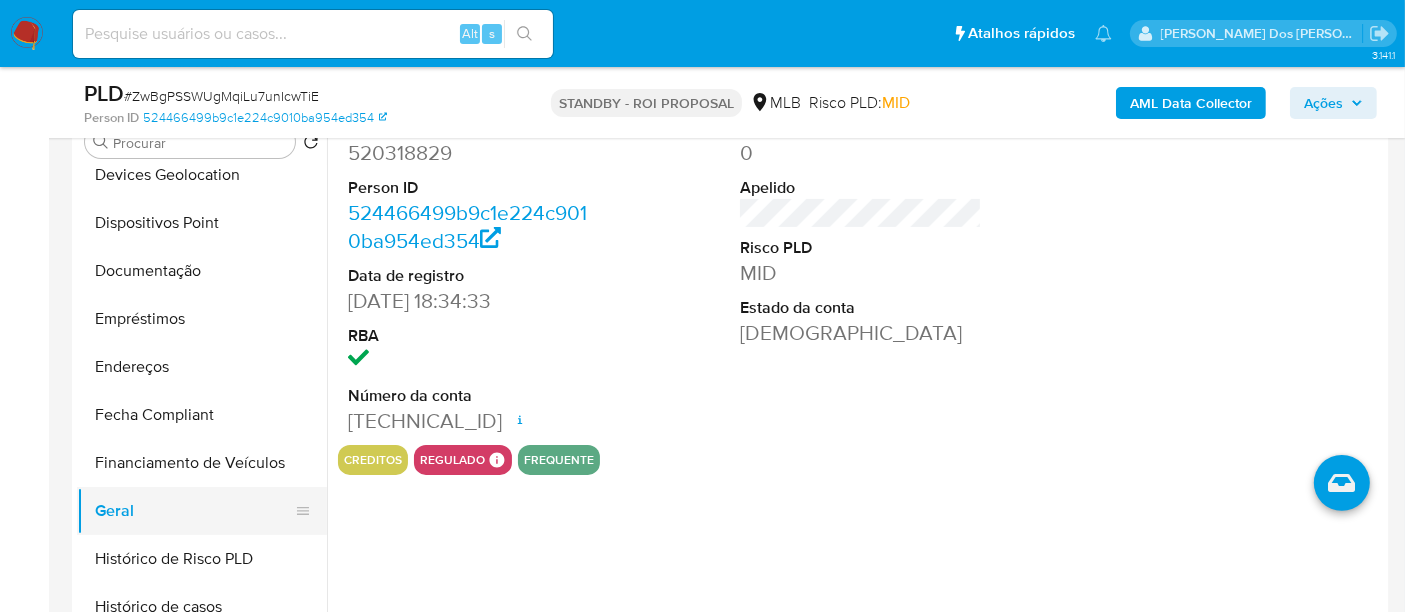 scroll, scrollTop: 177, scrollLeft: 0, axis: vertical 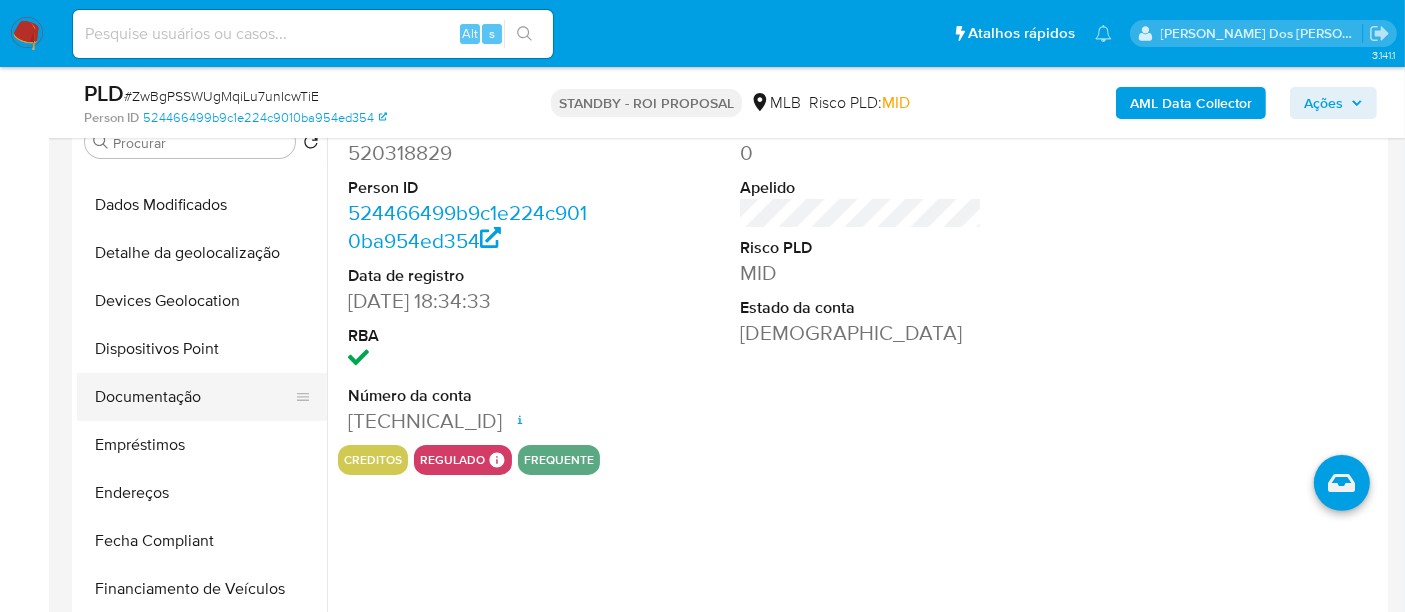 click on "Documentação" at bounding box center [194, 397] 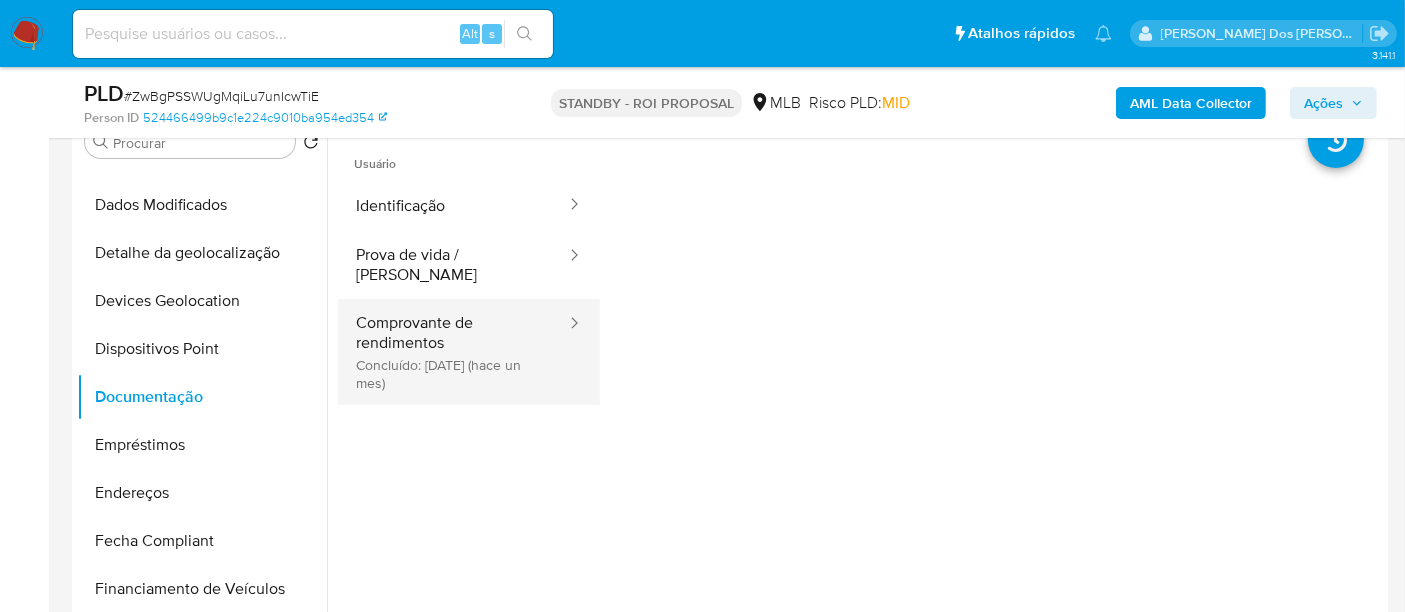 click on "Comprovante de rendimentos Concluído: [DATE] (hace un mes)" at bounding box center [453, 352] 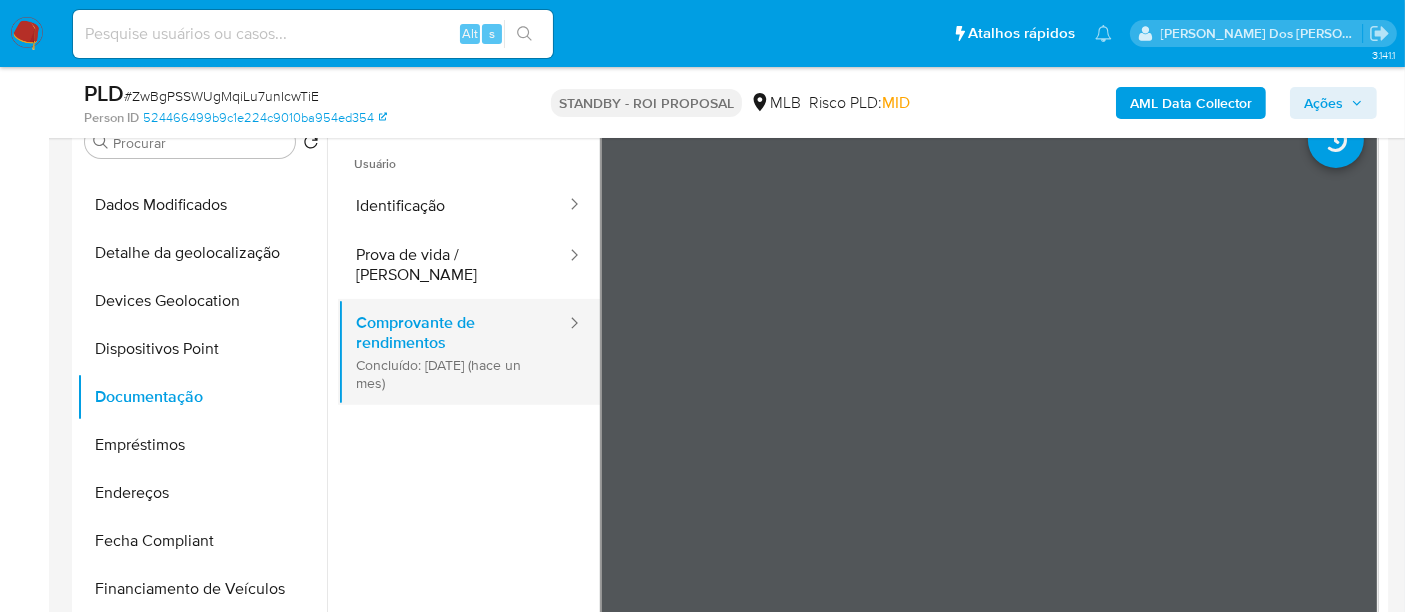 type 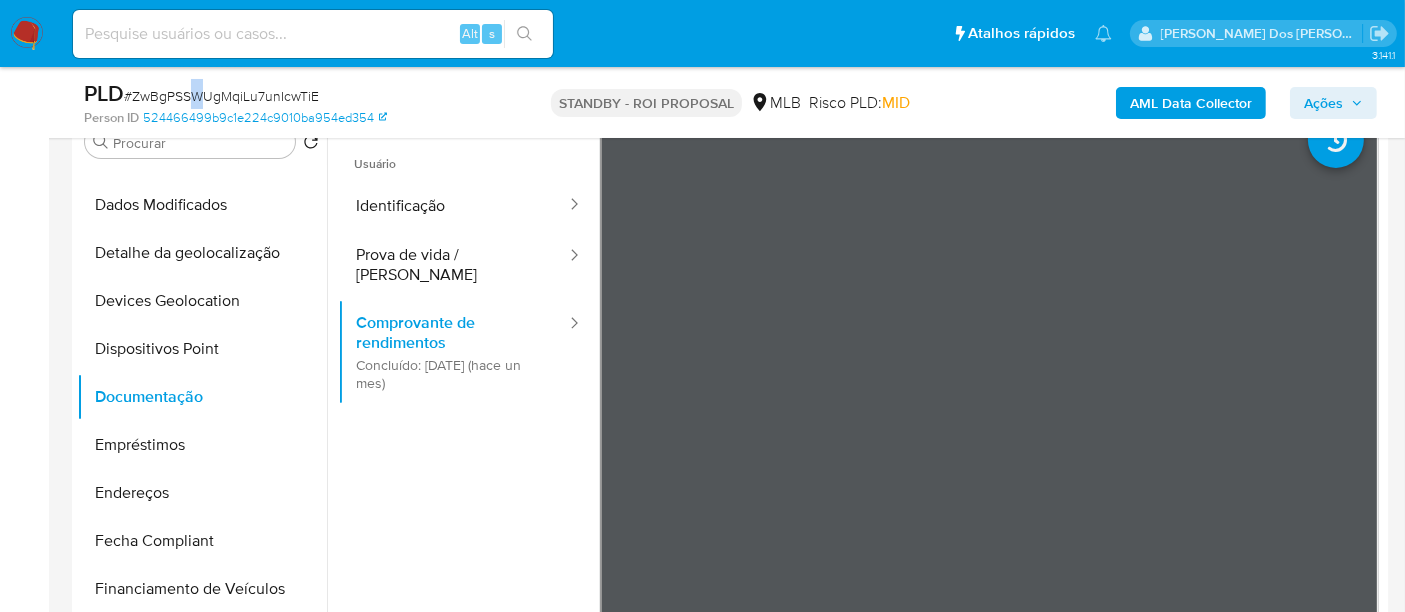 click on "# ZwBgPSSWUgMqiLu7unIcwTiE" at bounding box center (221, 96) 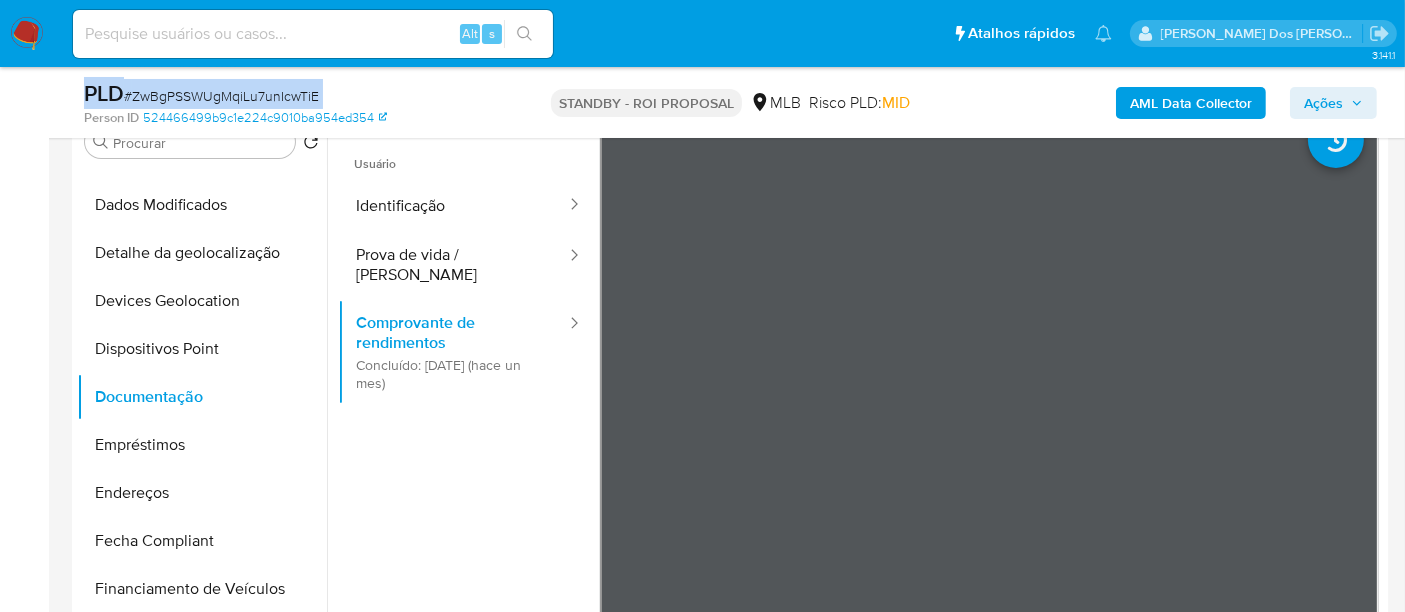 click on "# ZwBgPSSWUgMqiLu7unIcwTiE" at bounding box center (221, 96) 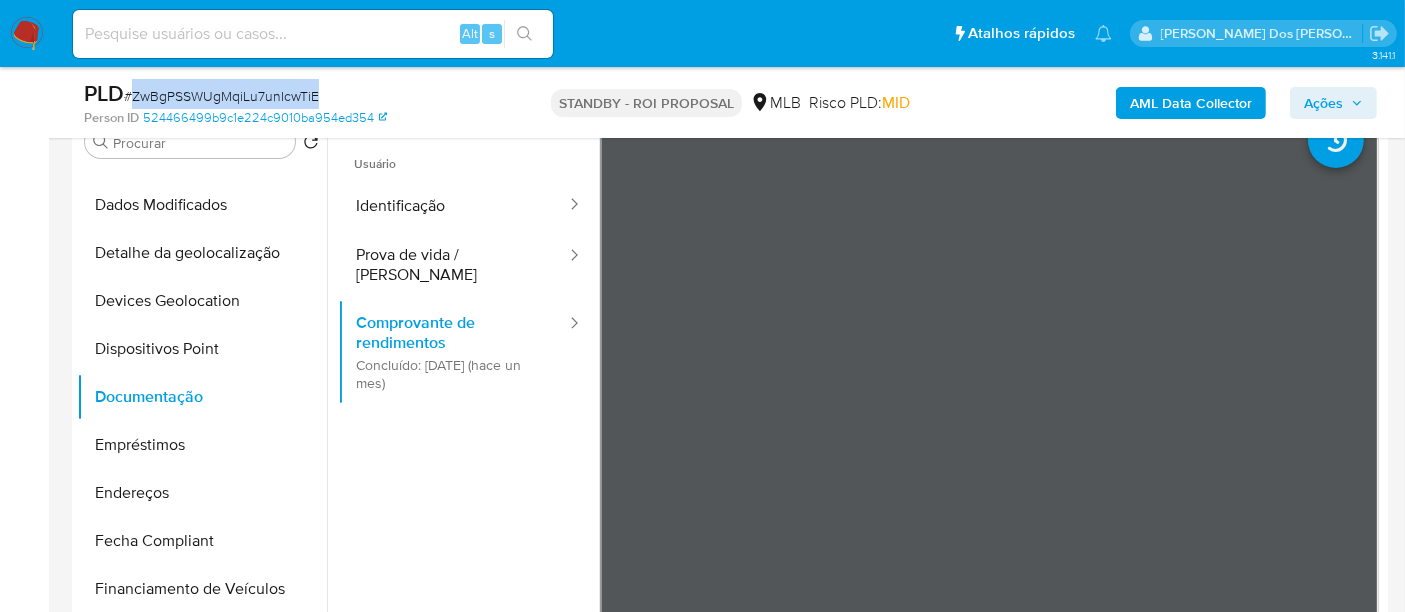 drag, startPoint x: 334, startPoint y: 97, endPoint x: 131, endPoint y: 97, distance: 203 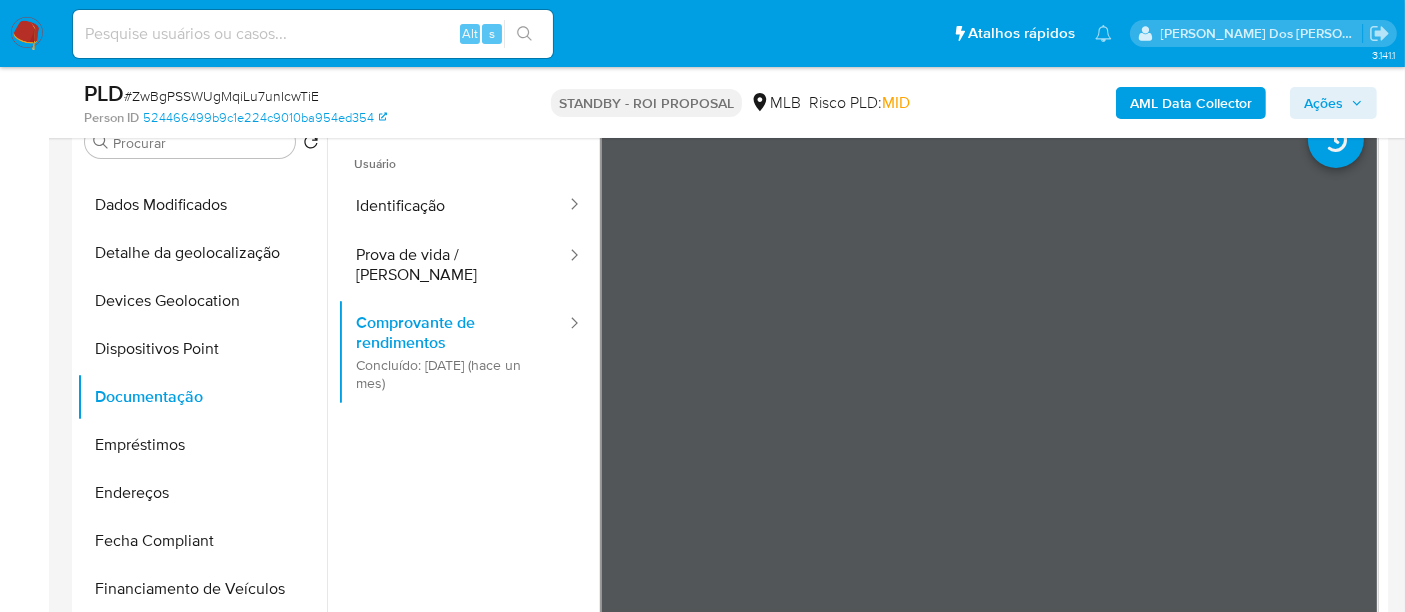 click at bounding box center (313, 34) 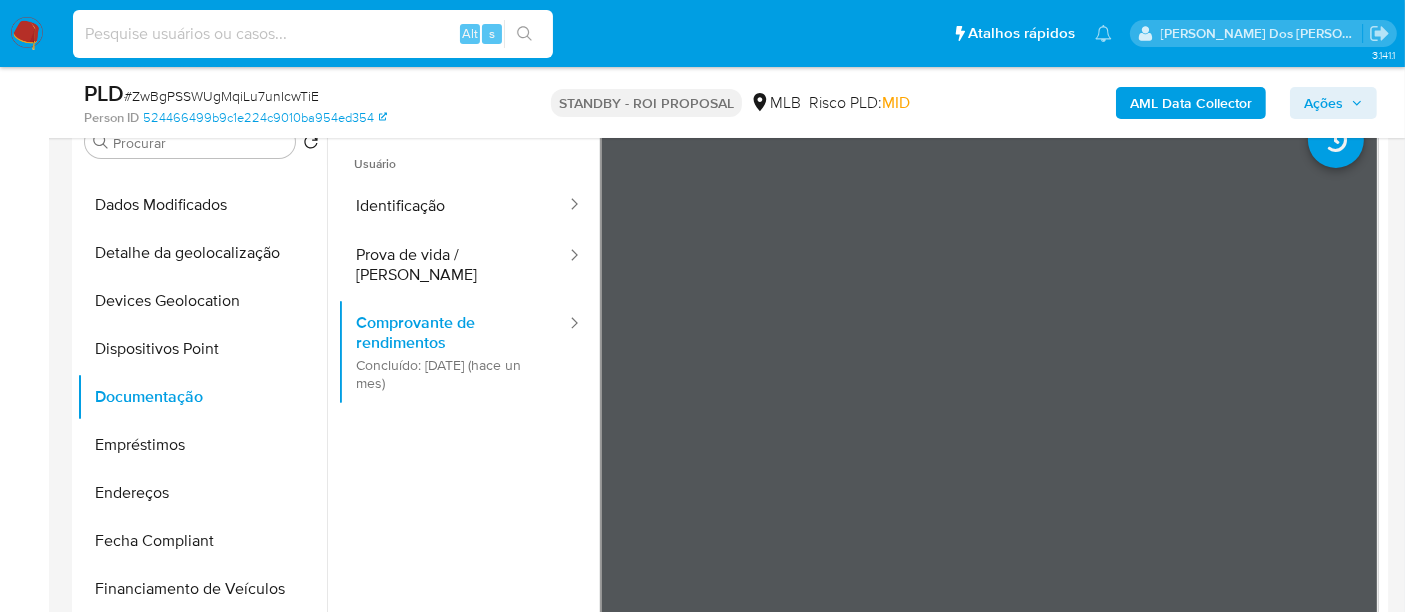 paste on "yn5ZNDTx0Gv0qVdpfhtVoGuh" 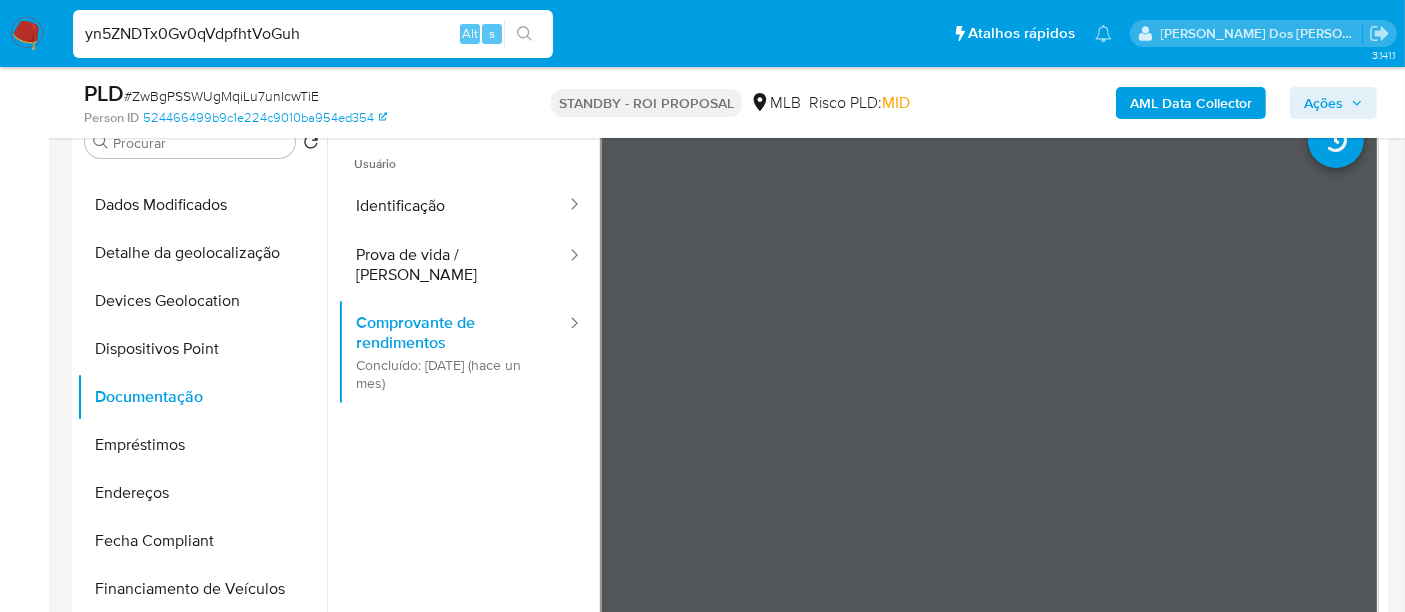 type on "yn5ZNDTx0Gv0qVdpfhtVoGuh" 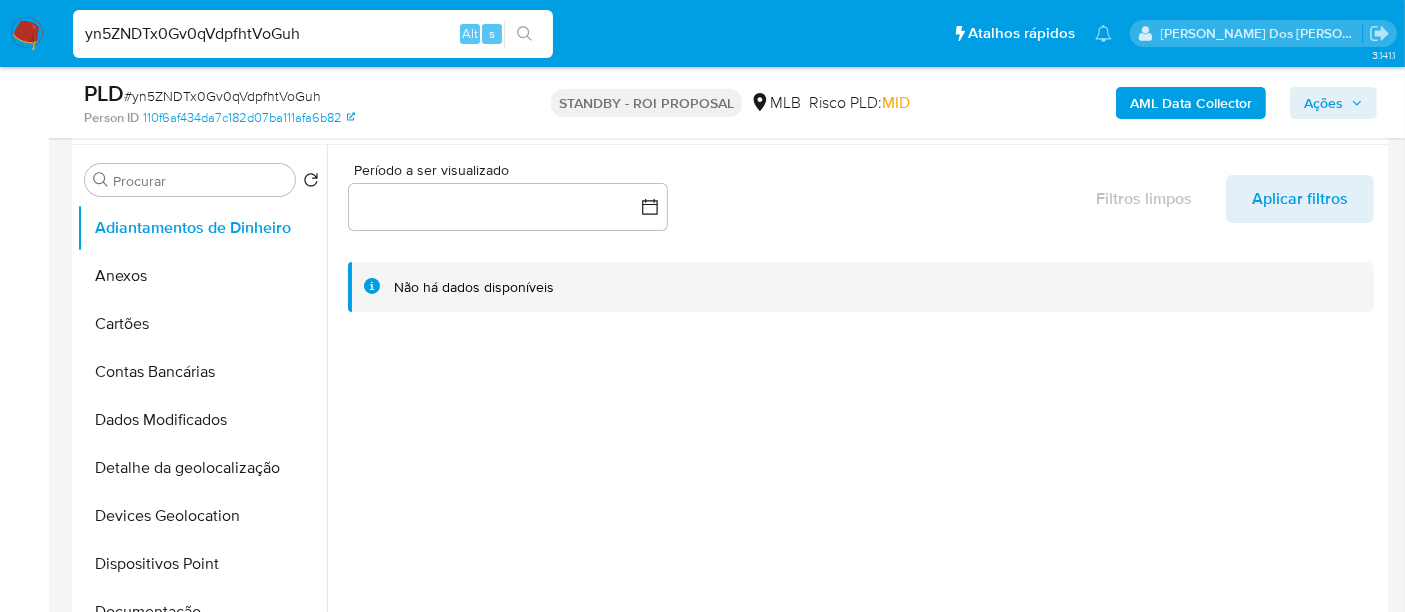 scroll, scrollTop: 444, scrollLeft: 0, axis: vertical 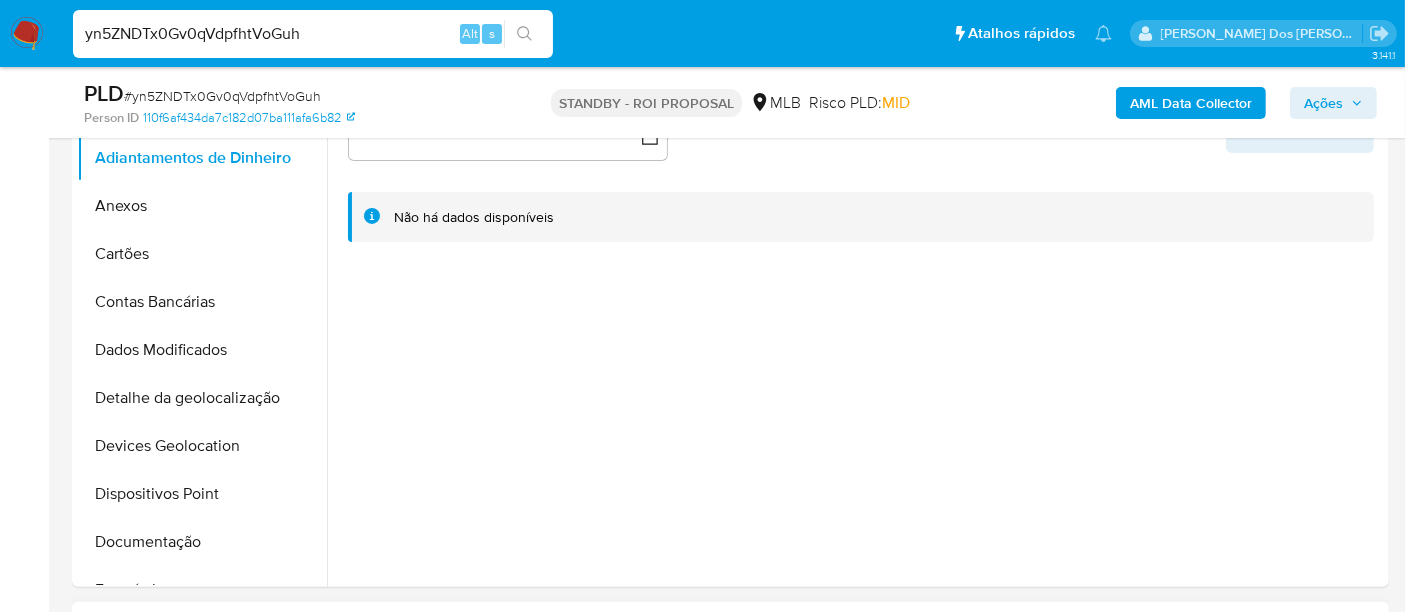select on "10" 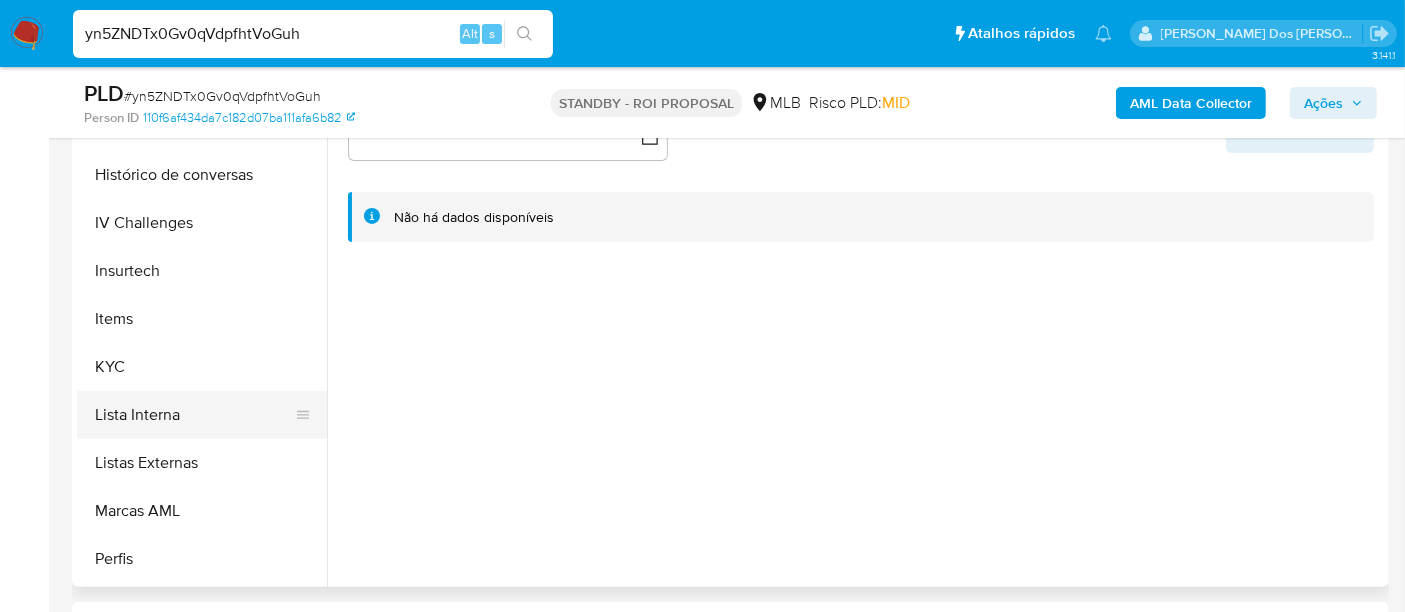 scroll, scrollTop: 777, scrollLeft: 0, axis: vertical 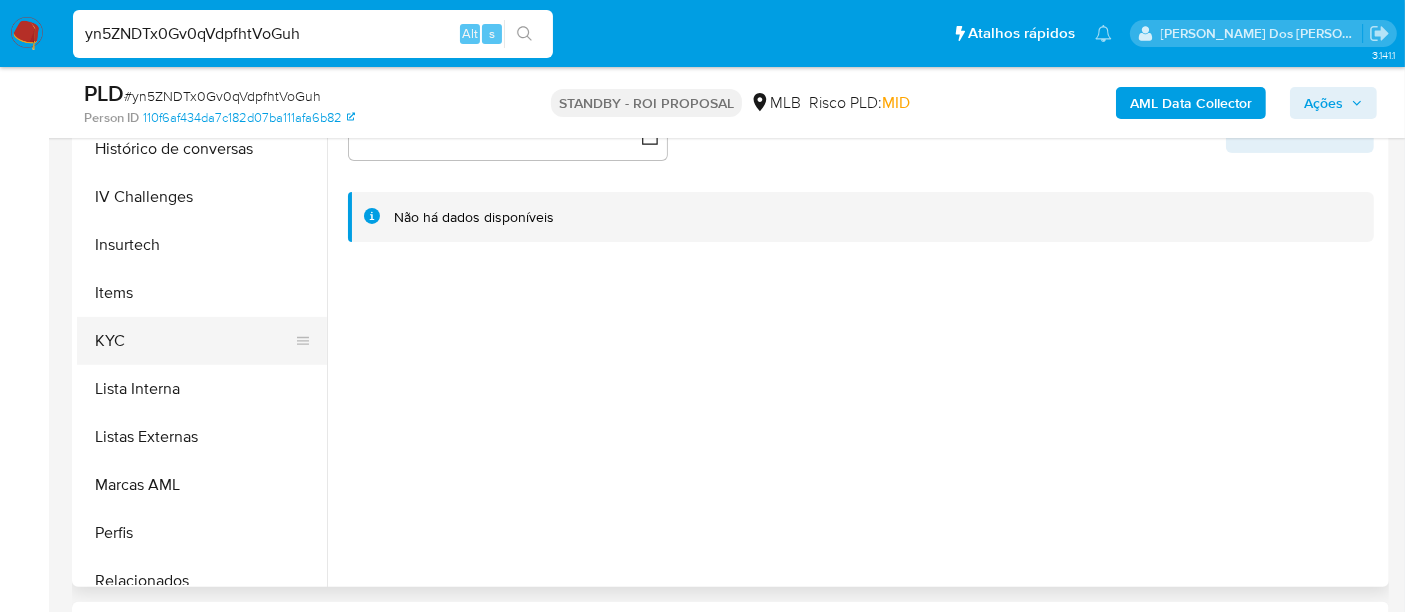 click on "KYC" at bounding box center [194, 341] 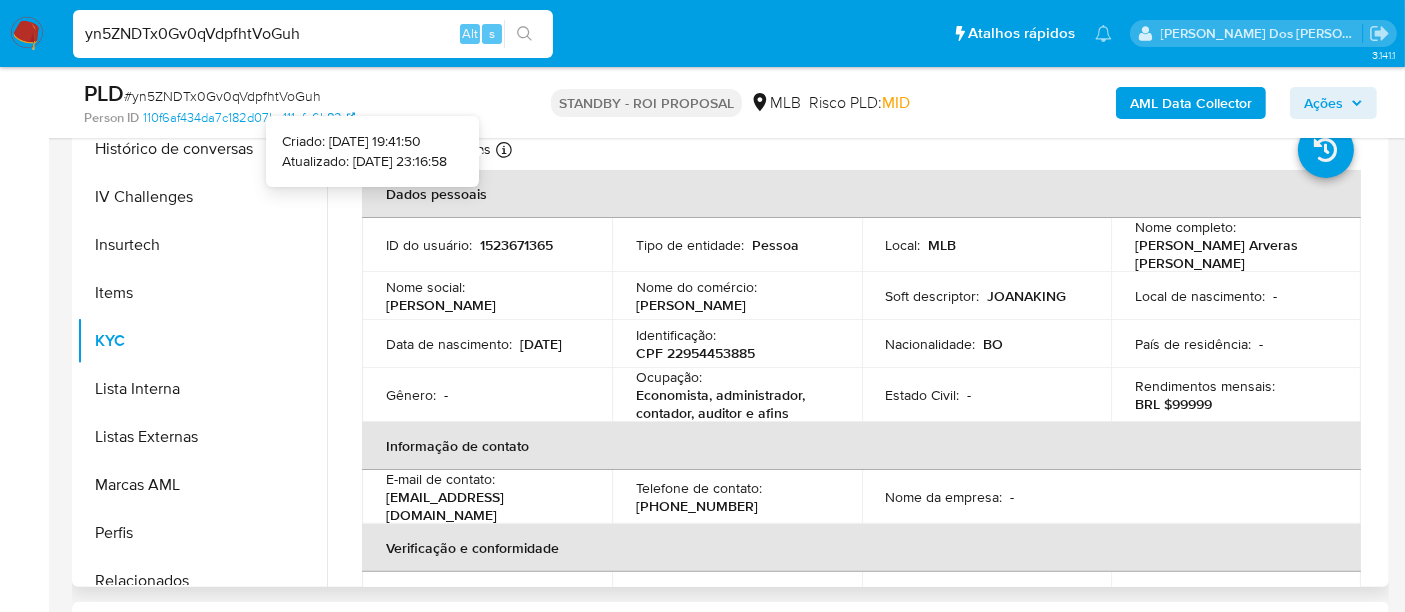 type 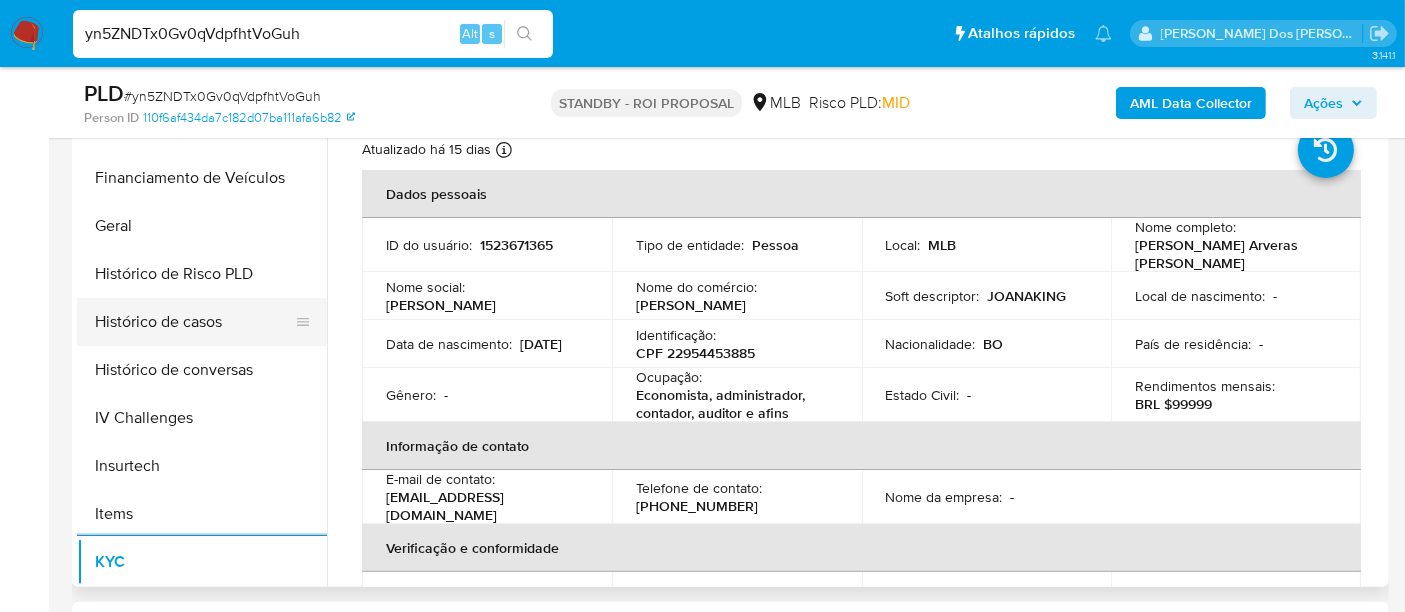 scroll, scrollTop: 555, scrollLeft: 0, axis: vertical 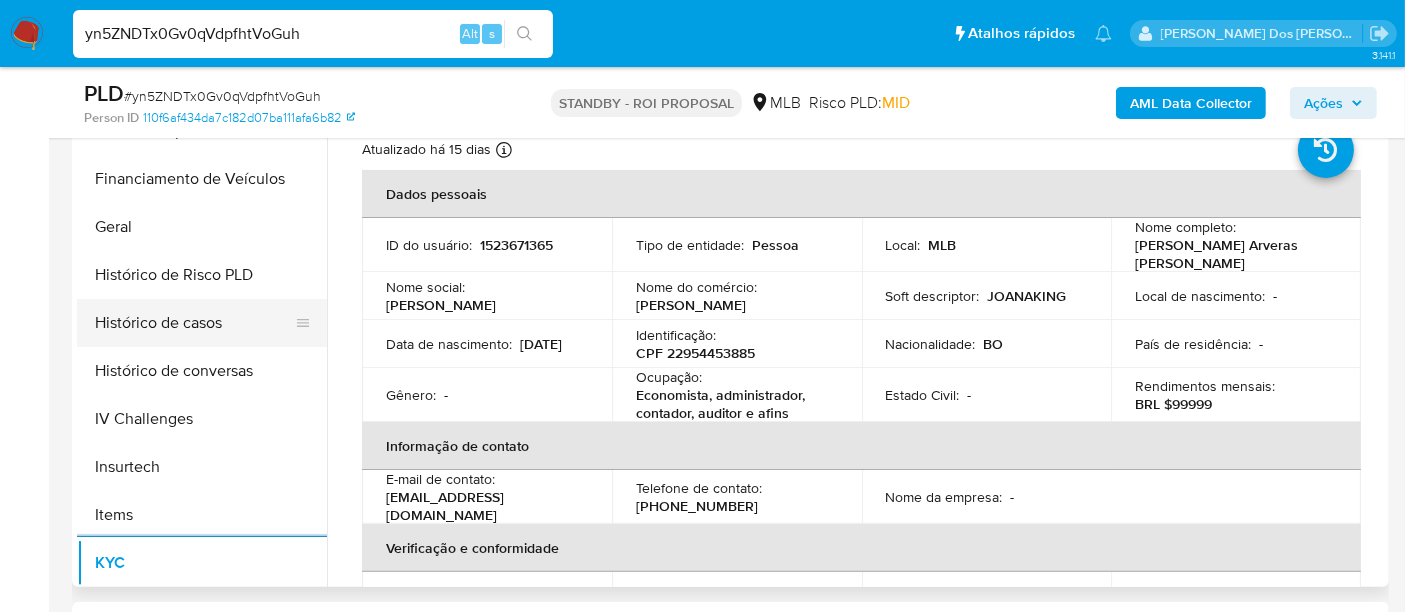click on "Histórico de casos" at bounding box center [194, 323] 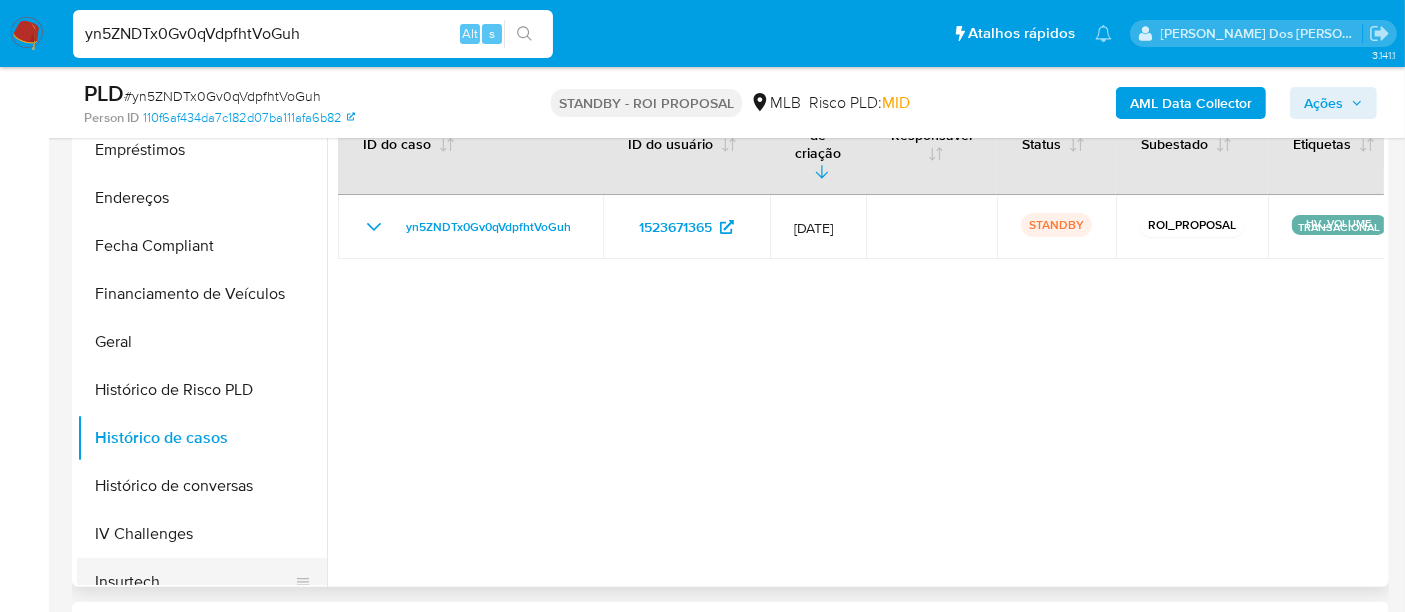 scroll, scrollTop: 222, scrollLeft: 0, axis: vertical 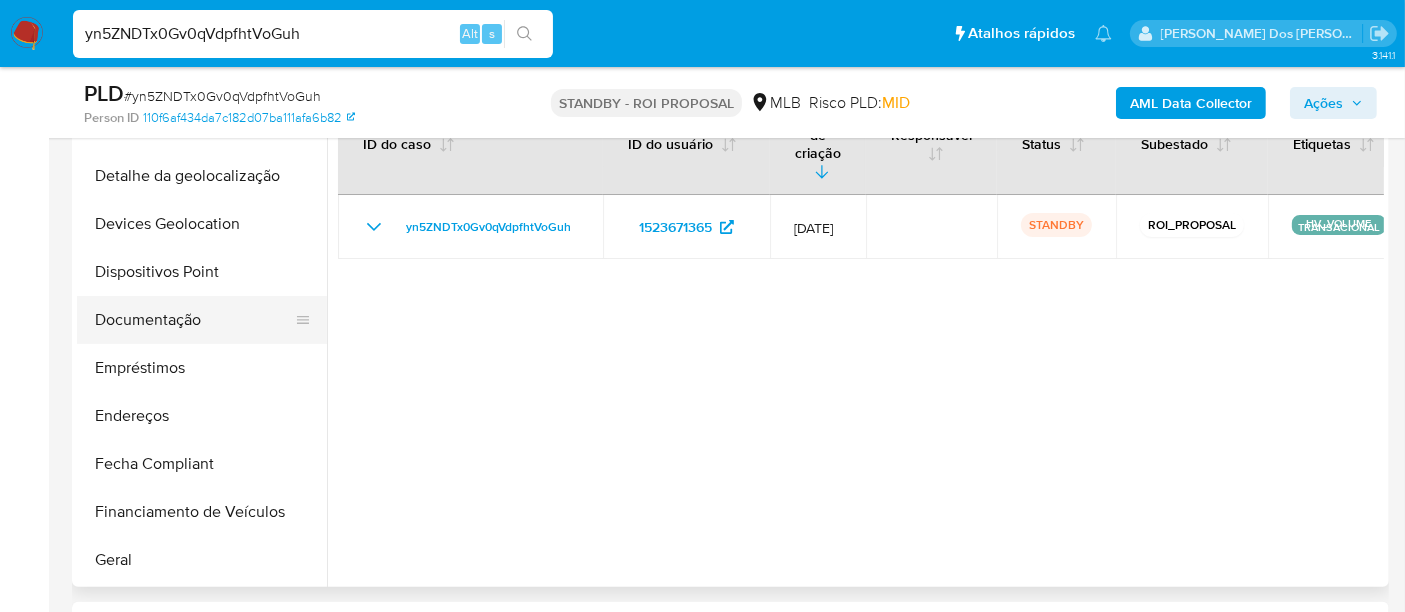 click on "Documentação" at bounding box center (194, 320) 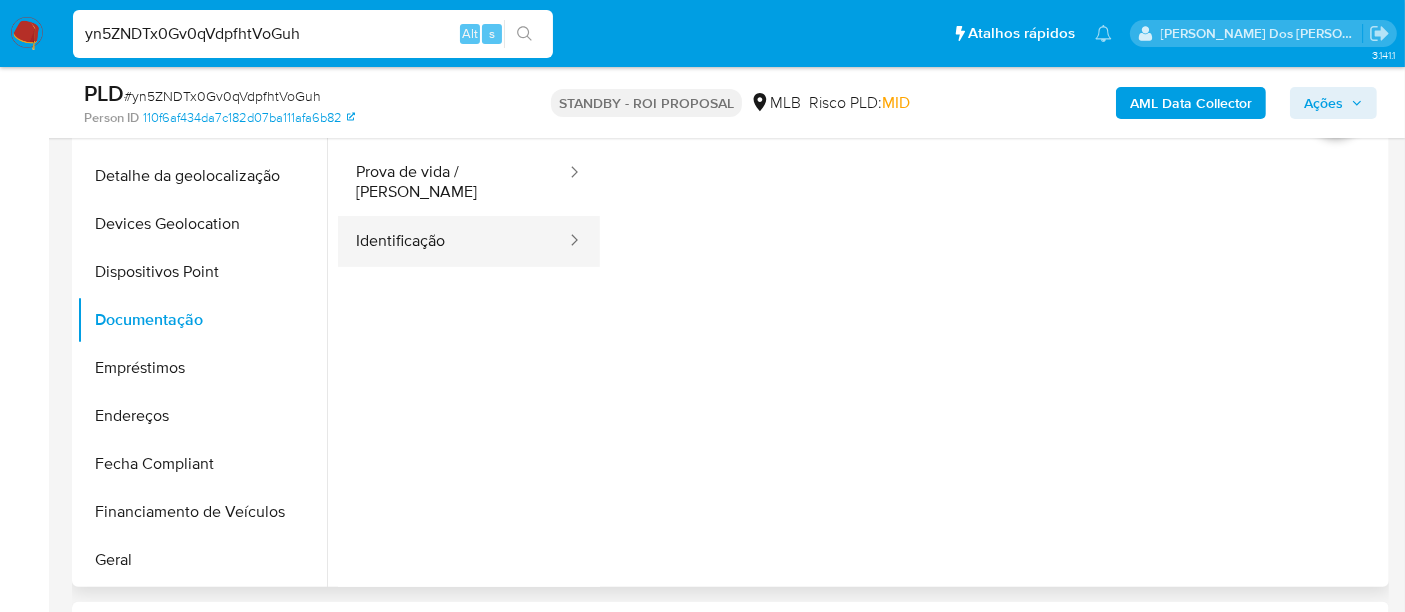 click on "Identificação" at bounding box center [453, 241] 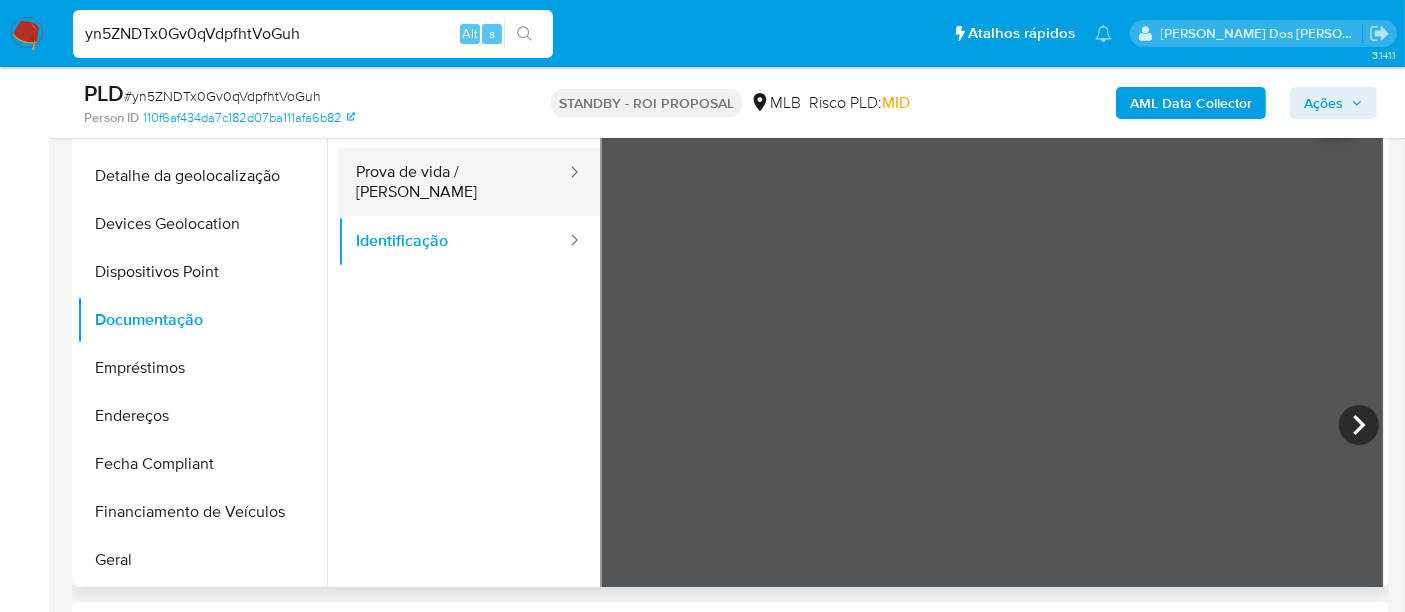 click on "Prova de vida / [PERSON_NAME]" at bounding box center [453, 182] 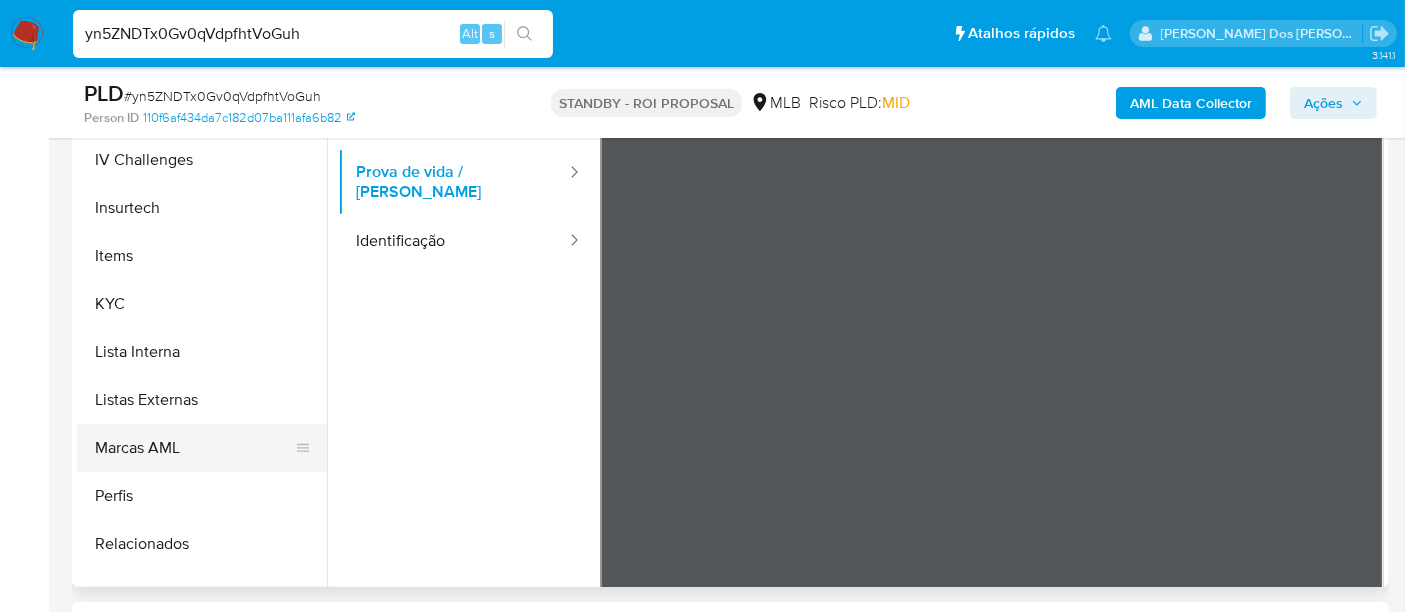 scroll, scrollTop: 844, scrollLeft: 0, axis: vertical 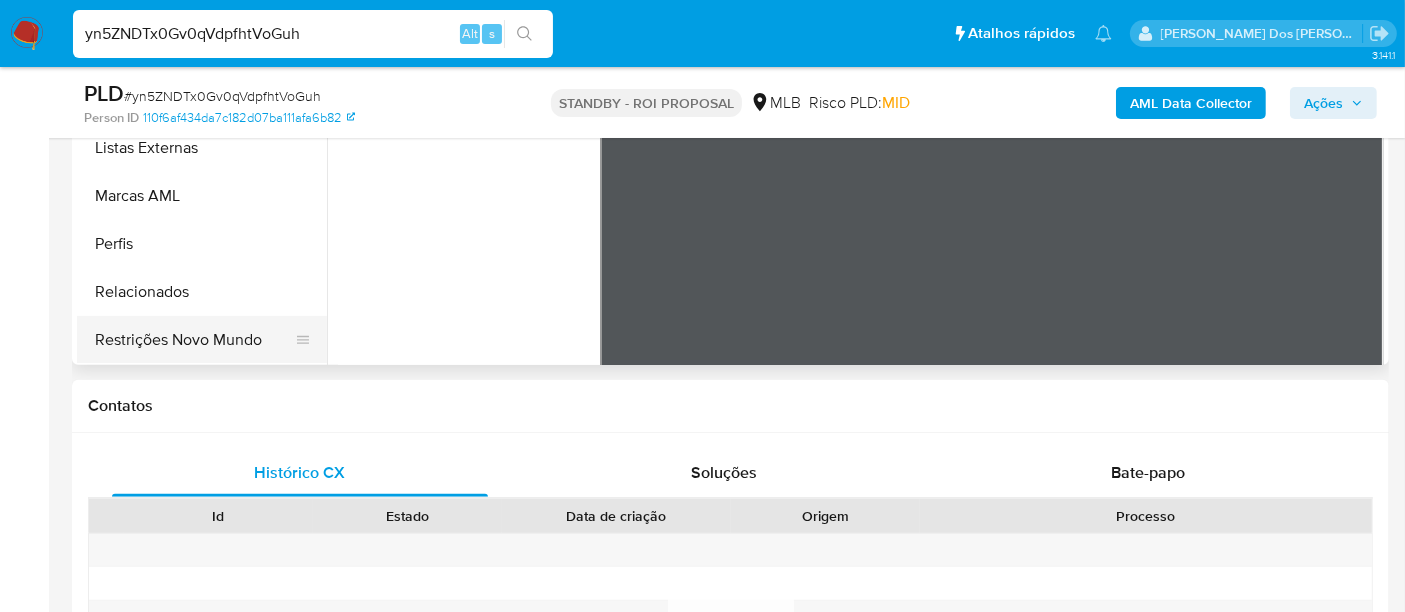 click on "Restrições Novo Mundo" at bounding box center (194, 340) 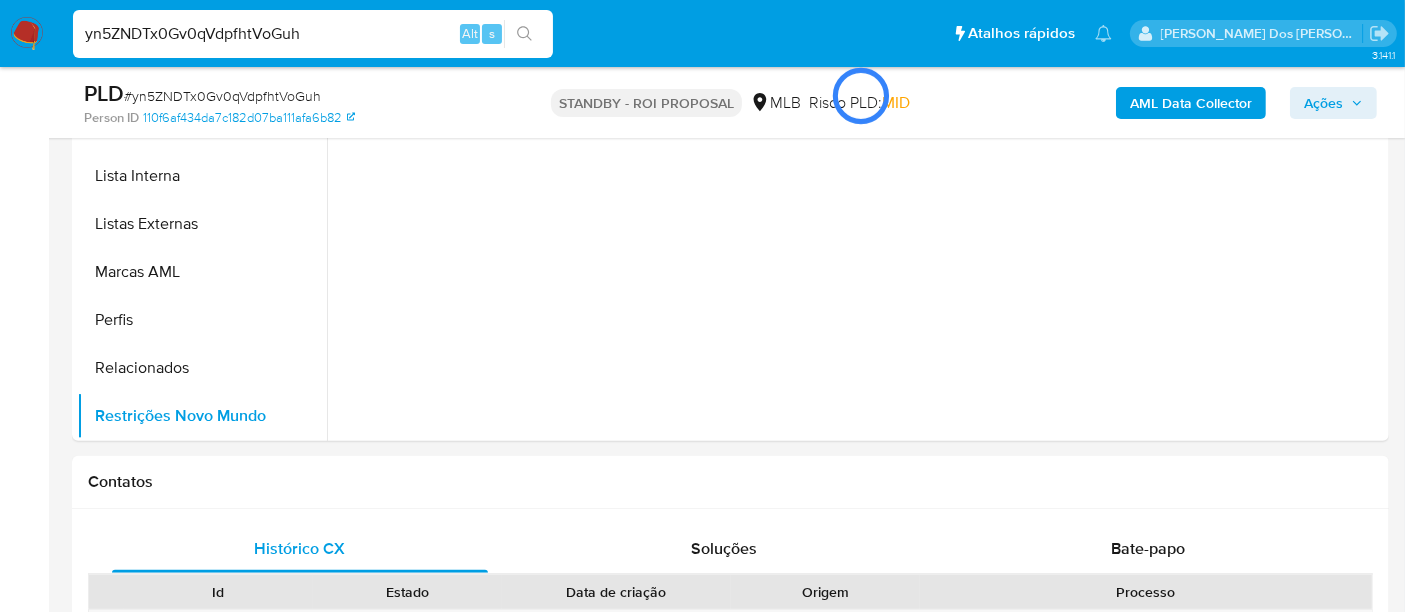 scroll, scrollTop: 555, scrollLeft: 0, axis: vertical 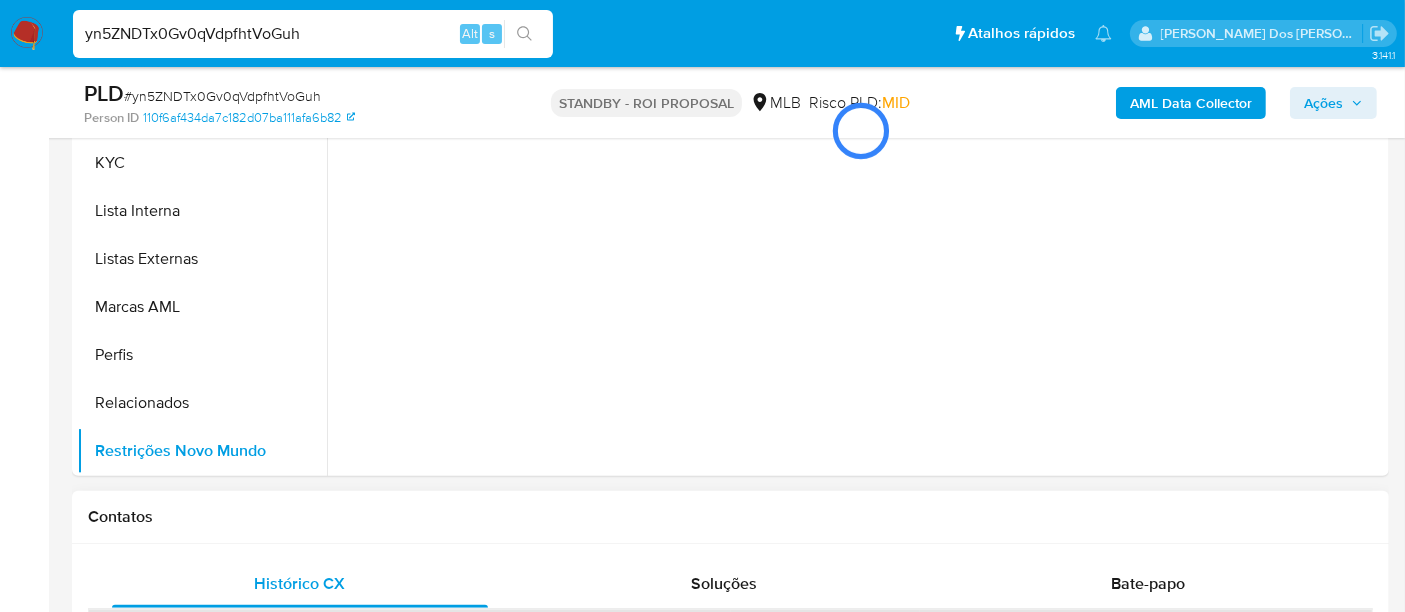 type 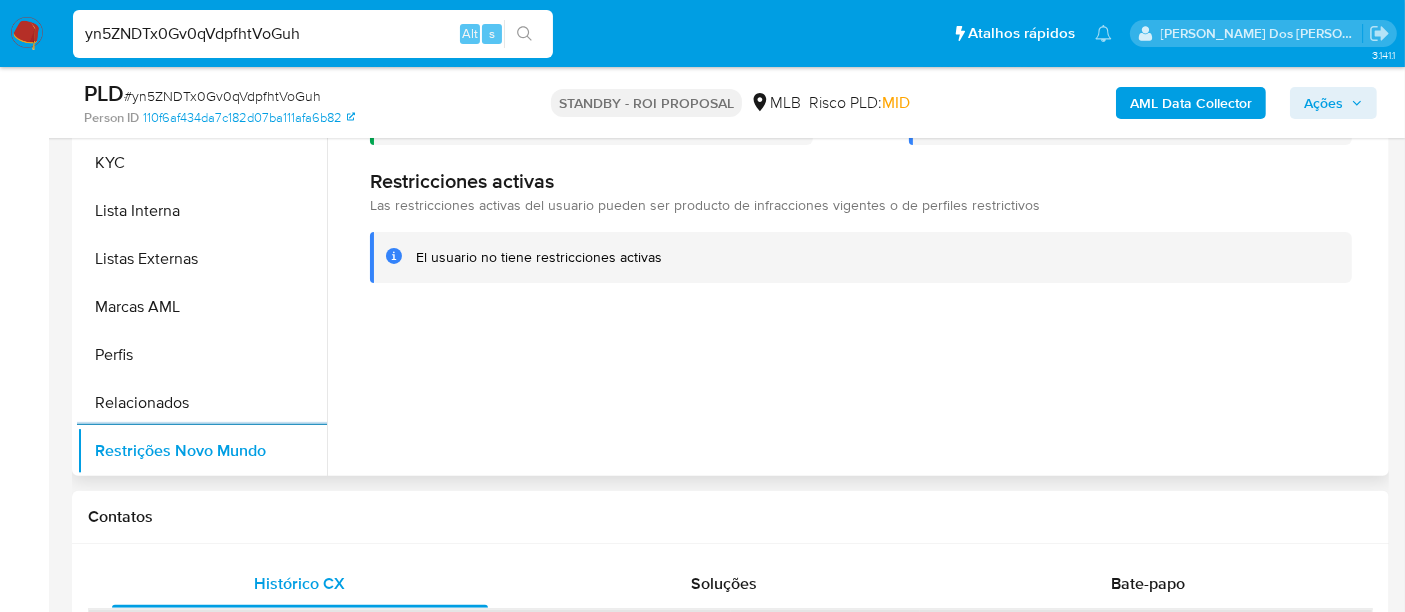 scroll, scrollTop: 444, scrollLeft: 0, axis: vertical 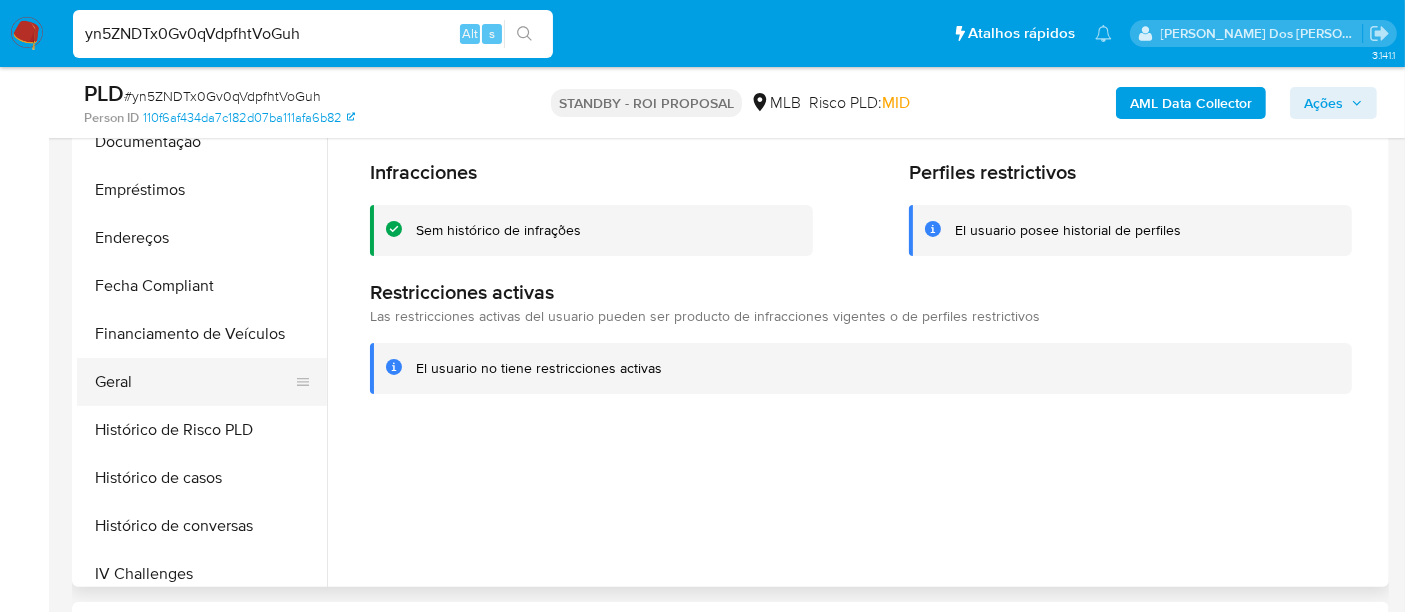 click on "Geral" at bounding box center [194, 382] 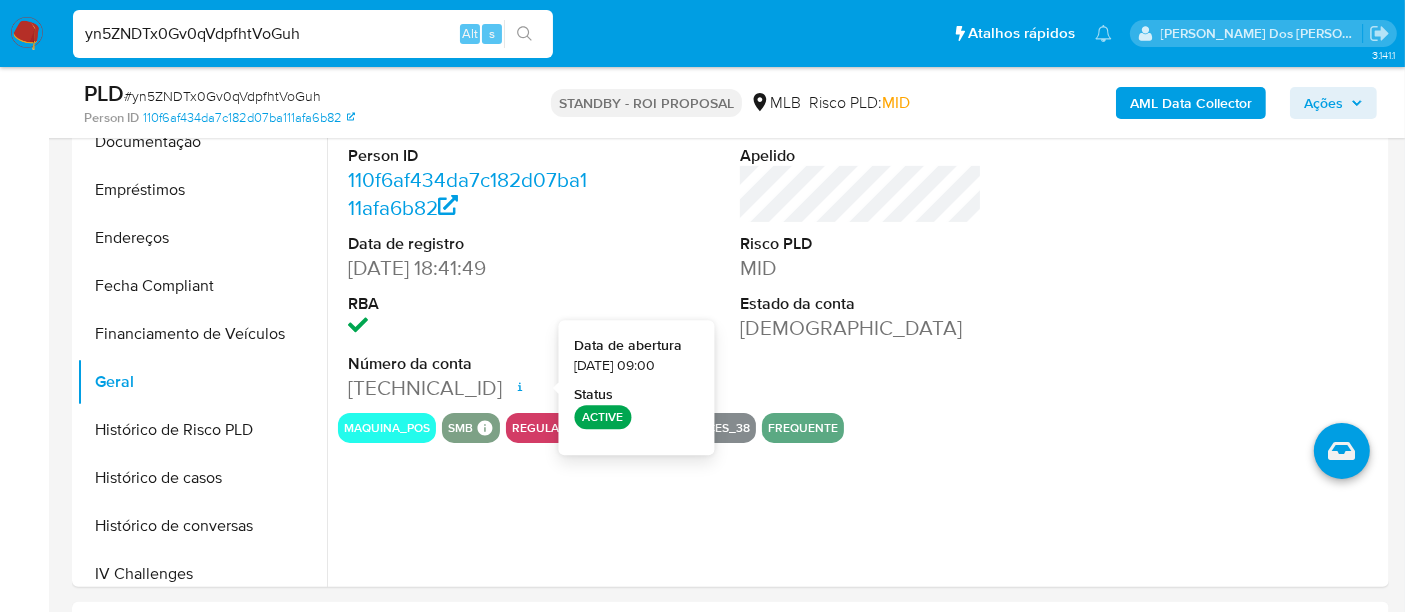type 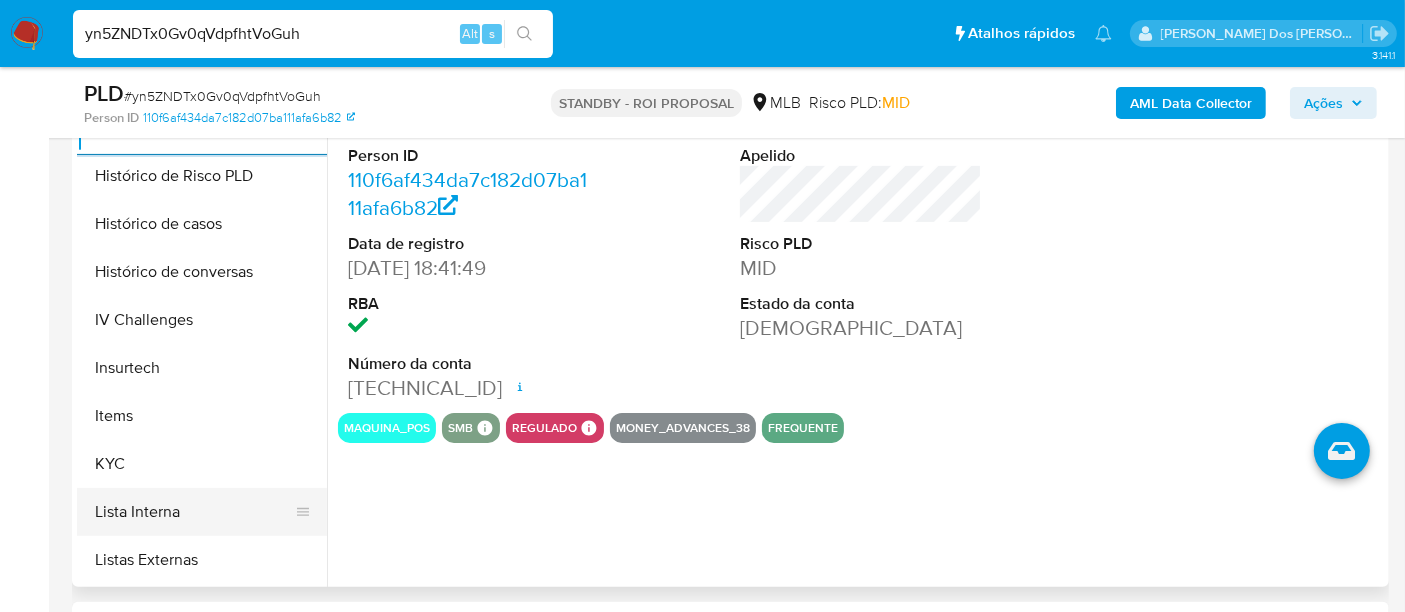 scroll, scrollTop: 733, scrollLeft: 0, axis: vertical 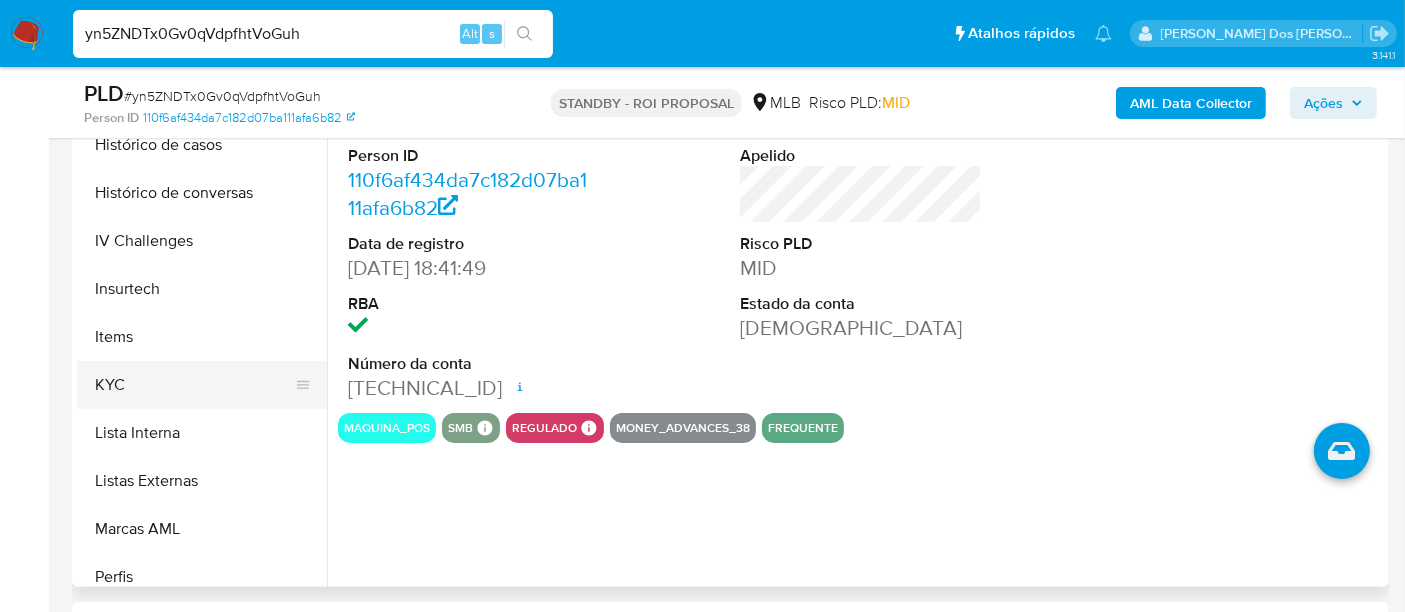 click on "KYC" at bounding box center [194, 385] 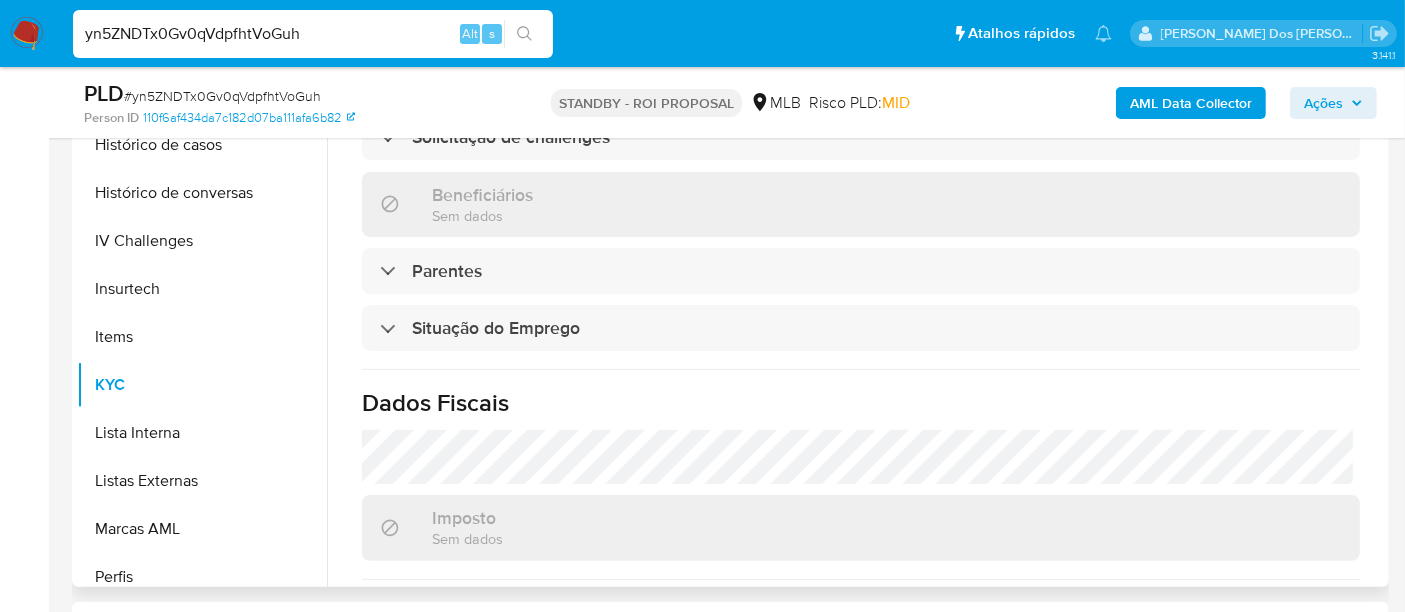 scroll, scrollTop: 914, scrollLeft: 0, axis: vertical 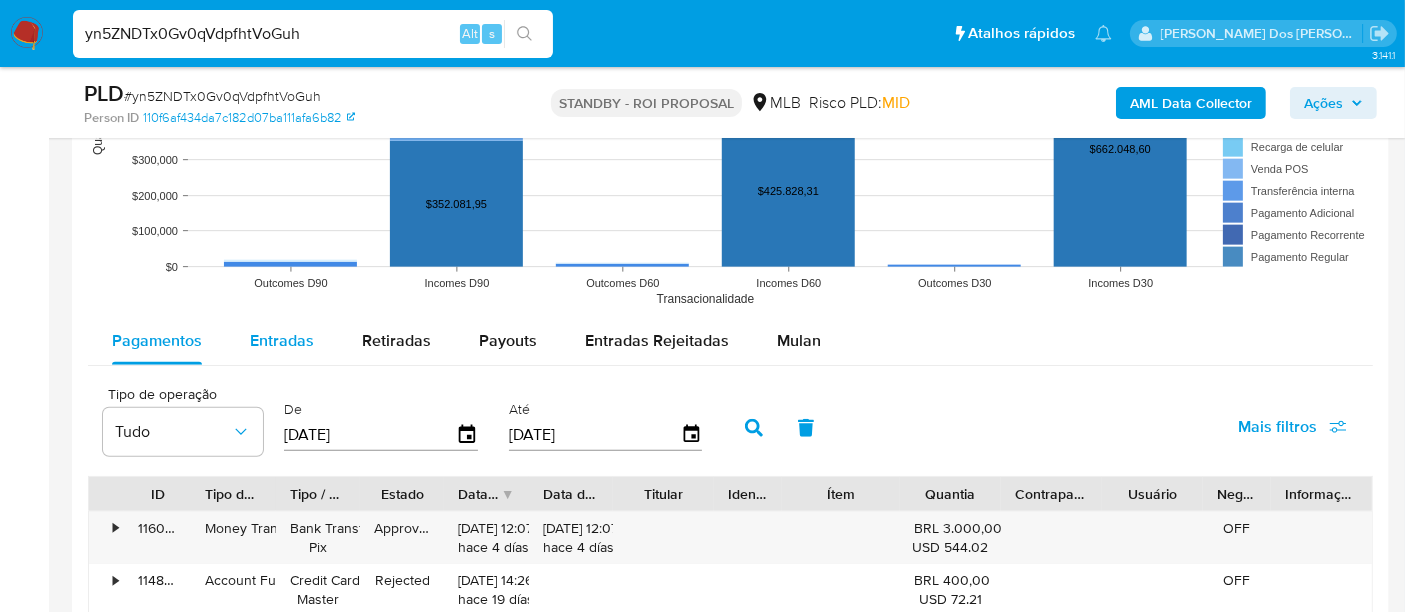 click on "Entradas" at bounding box center [282, 340] 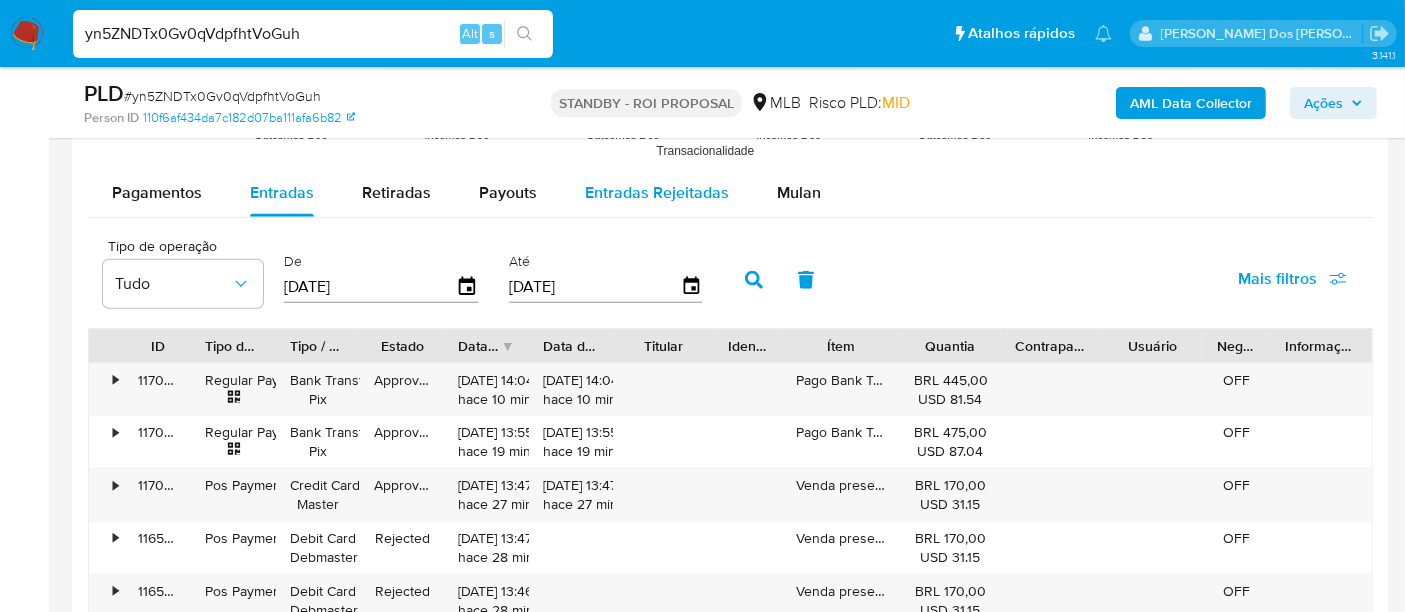 scroll, scrollTop: 2222, scrollLeft: 0, axis: vertical 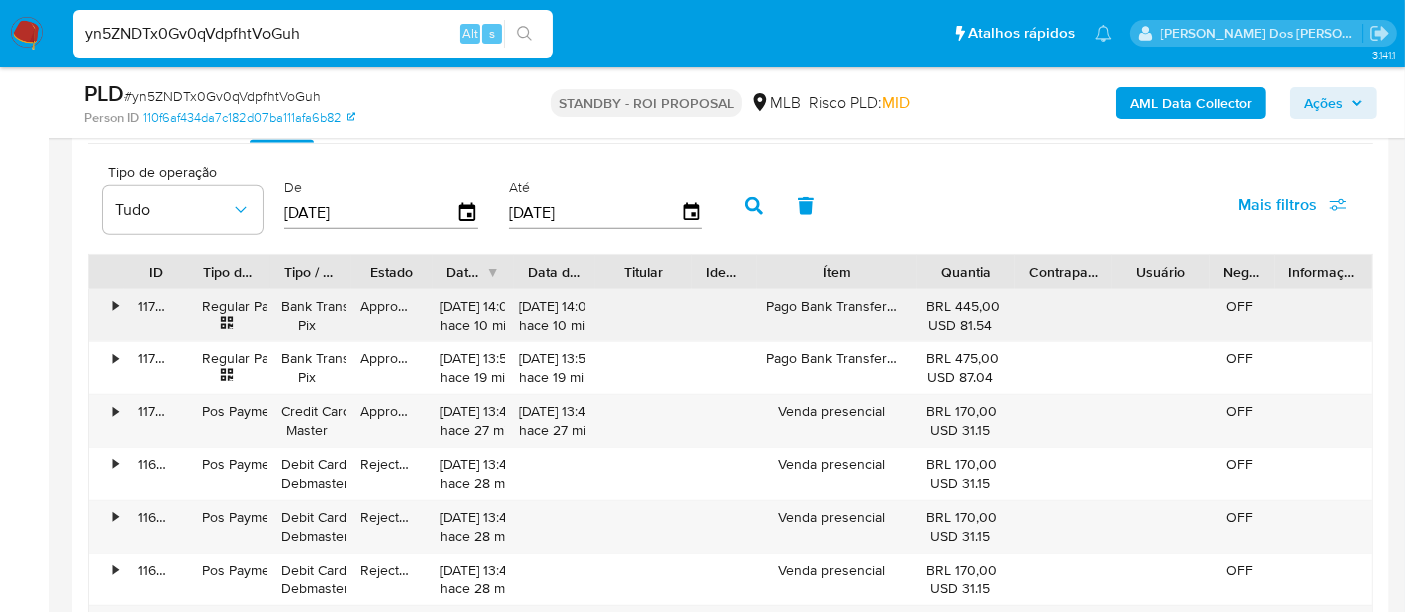 drag, startPoint x: 912, startPoint y: 280, endPoint x: 976, endPoint y: 290, distance: 64.77654 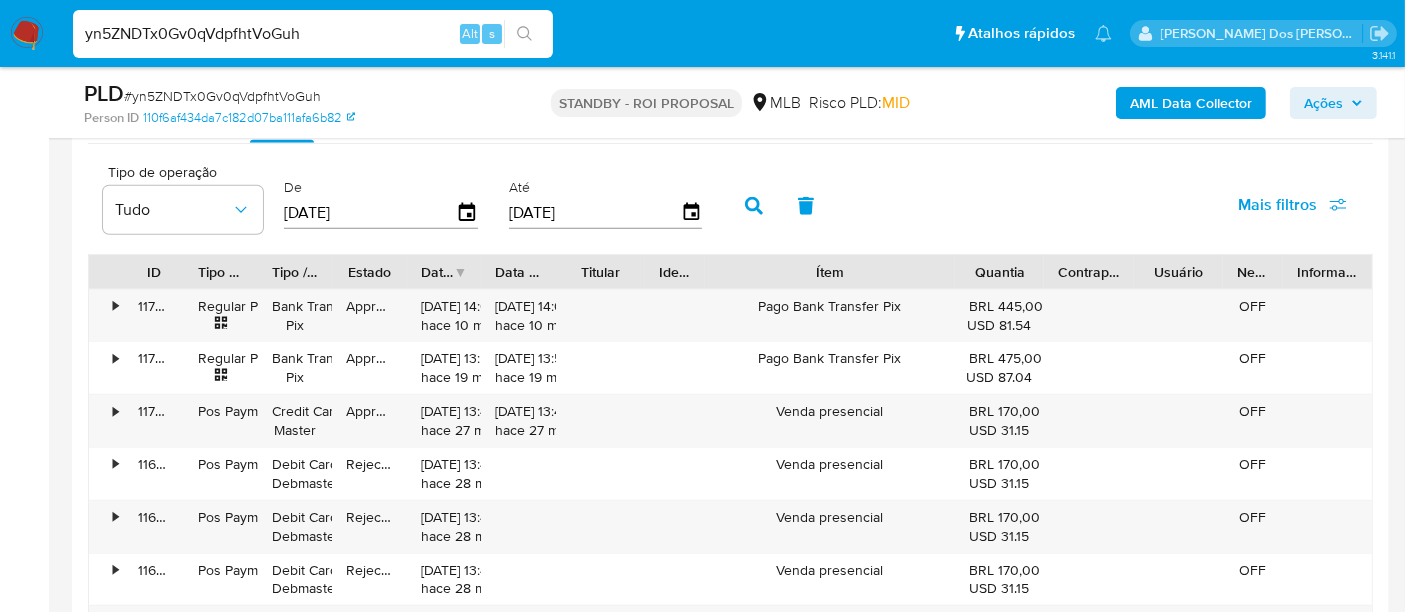 drag, startPoint x: 965, startPoint y: 270, endPoint x: 1006, endPoint y: 275, distance: 41.303753 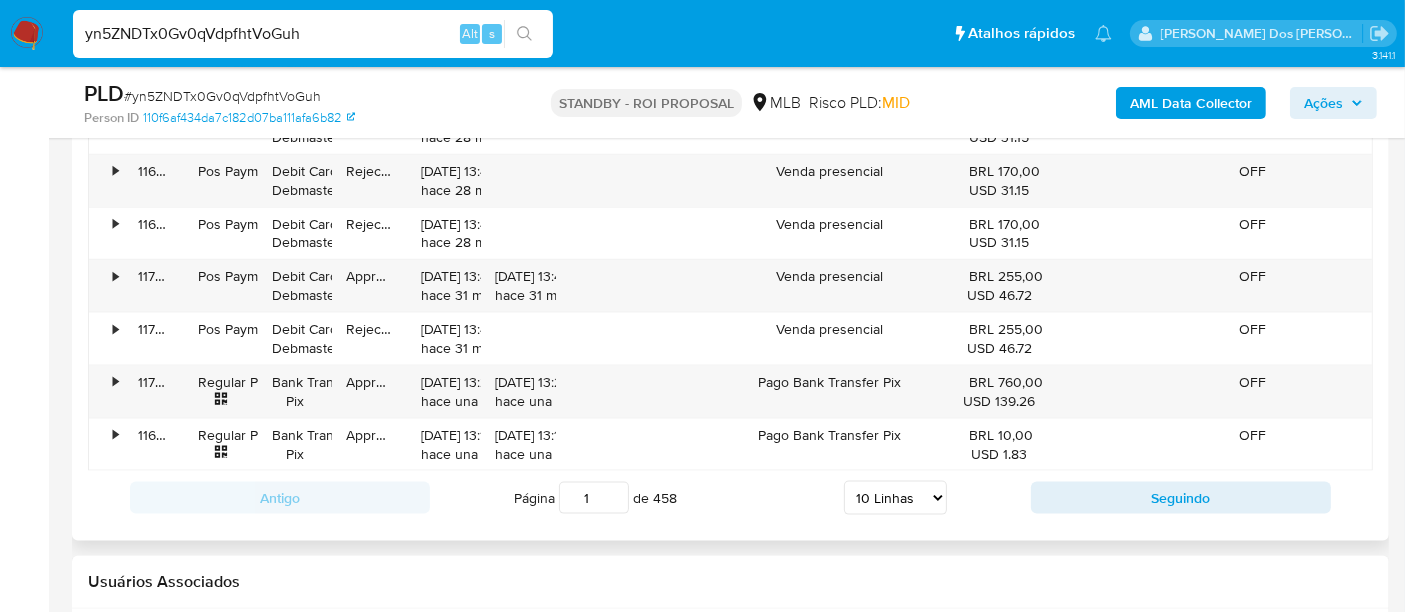 scroll, scrollTop: 2666, scrollLeft: 0, axis: vertical 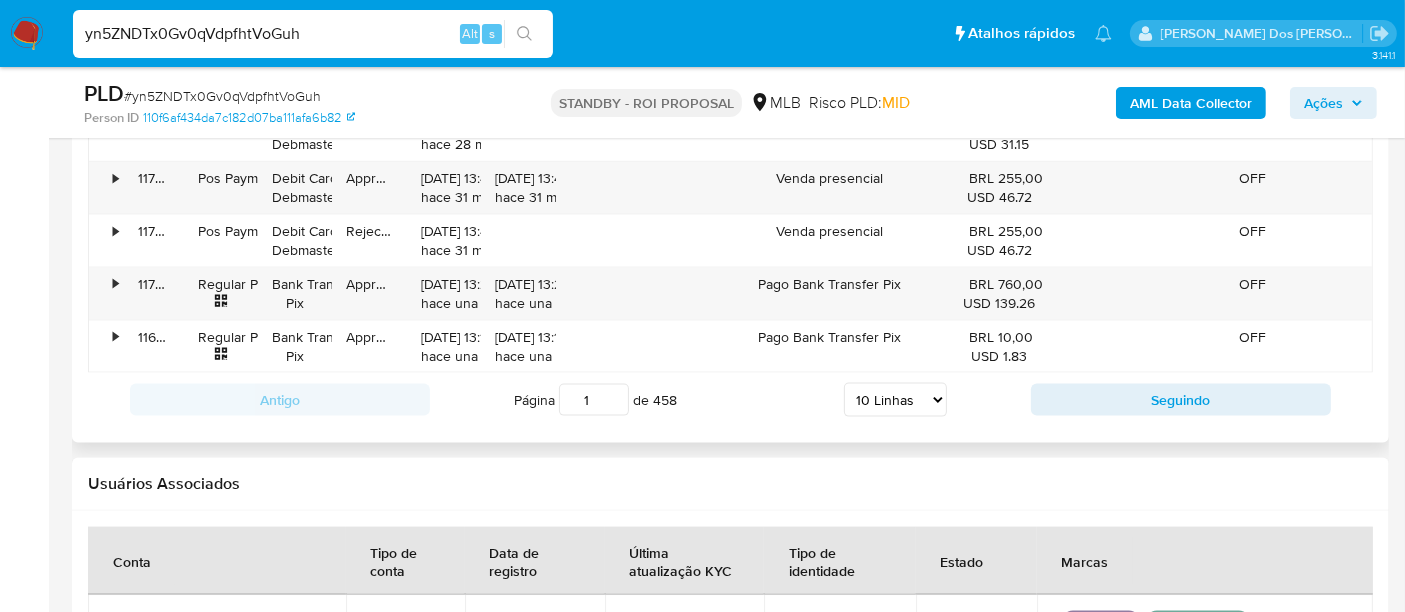 click on "5   Linhas 10   Linhas 20   Linhas 25   Linhas 50   Linhas 100   Linhas" at bounding box center [895, 400] 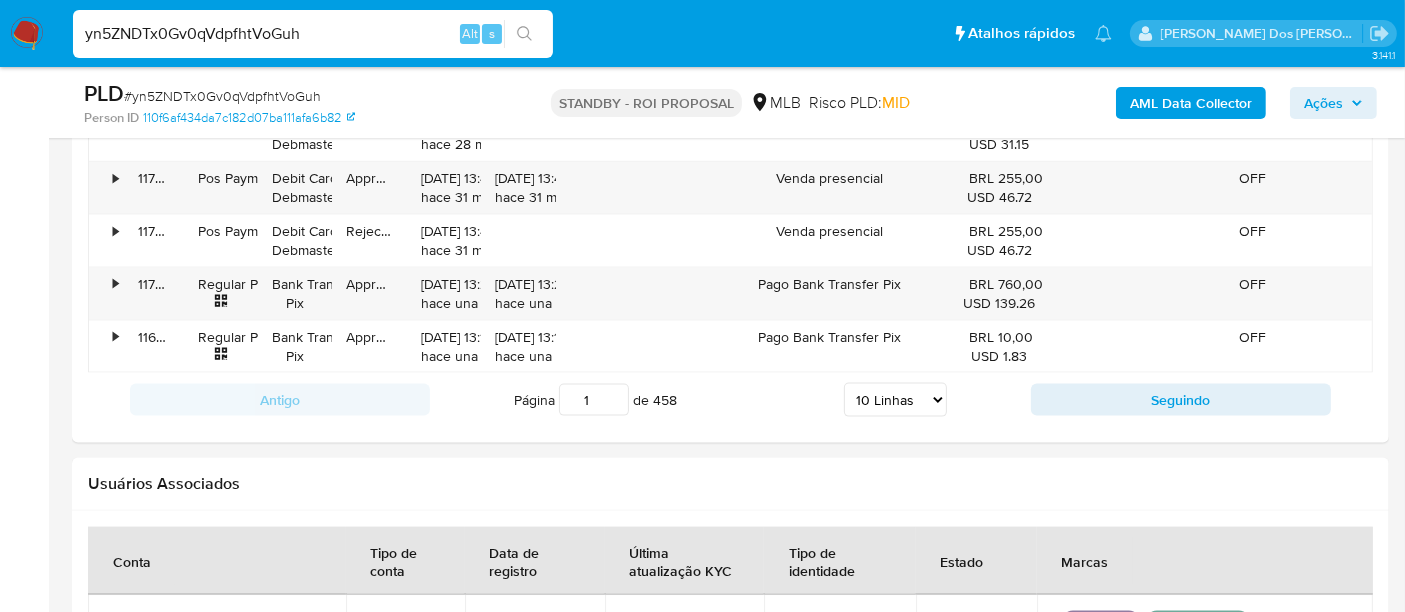 select on "100" 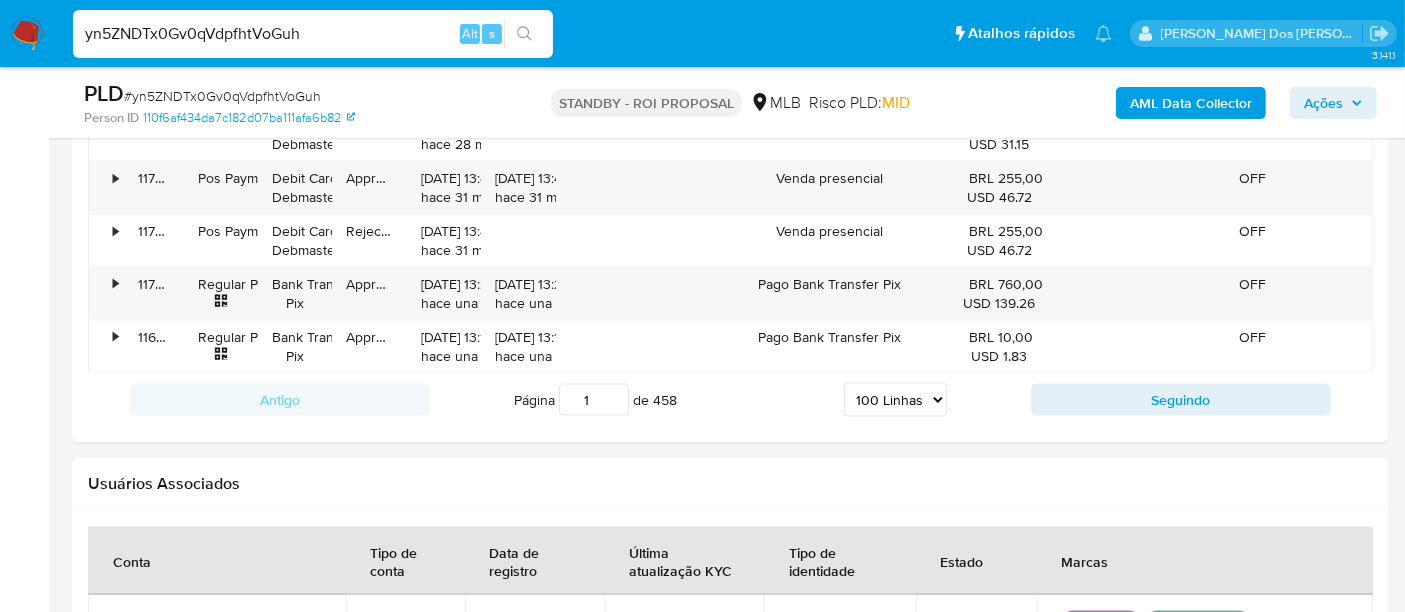 click on "5   Linhas 10   Linhas 20   Linhas 25   Linhas 50   Linhas 100   Linhas" at bounding box center [895, 400] 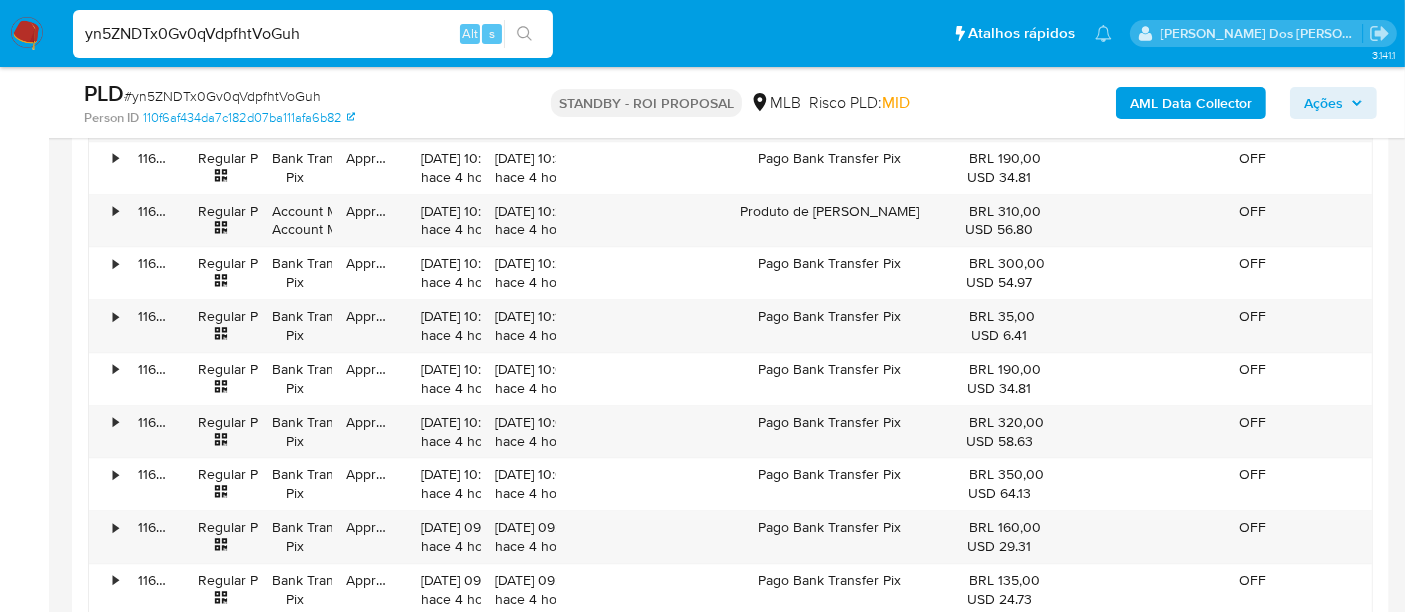 scroll, scrollTop: 4666, scrollLeft: 0, axis: vertical 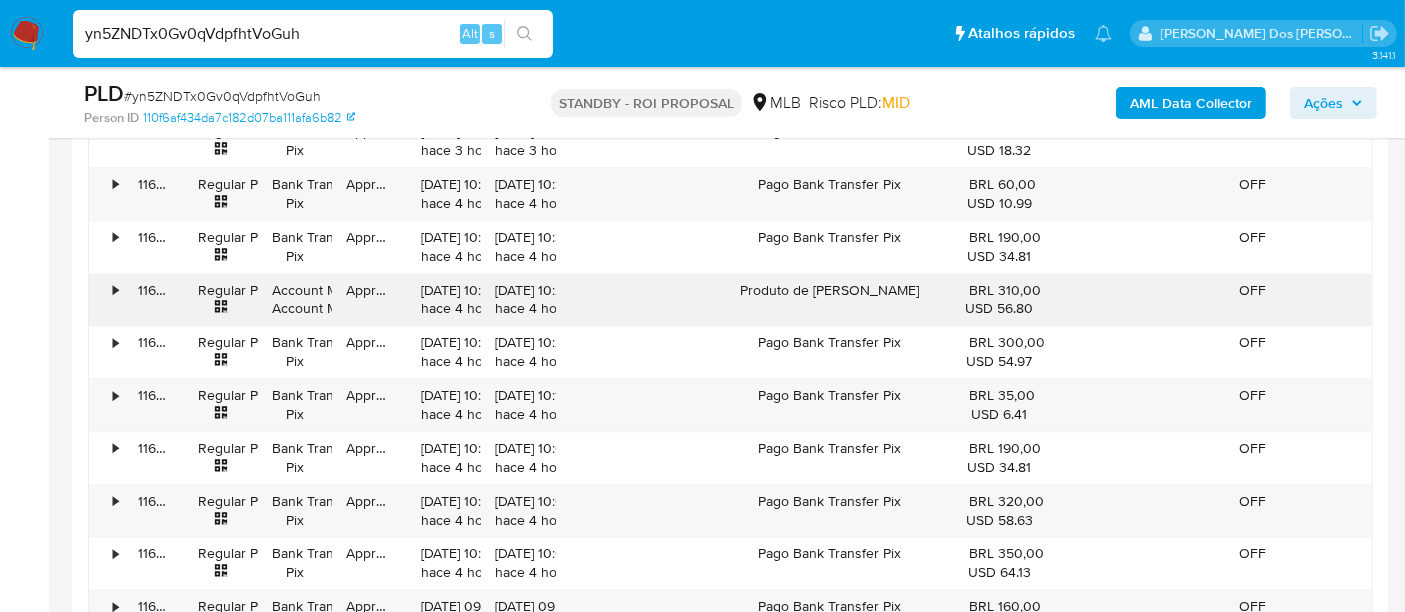drag, startPoint x: 904, startPoint y: 278, endPoint x: 834, endPoint y: 272, distance: 70.256676 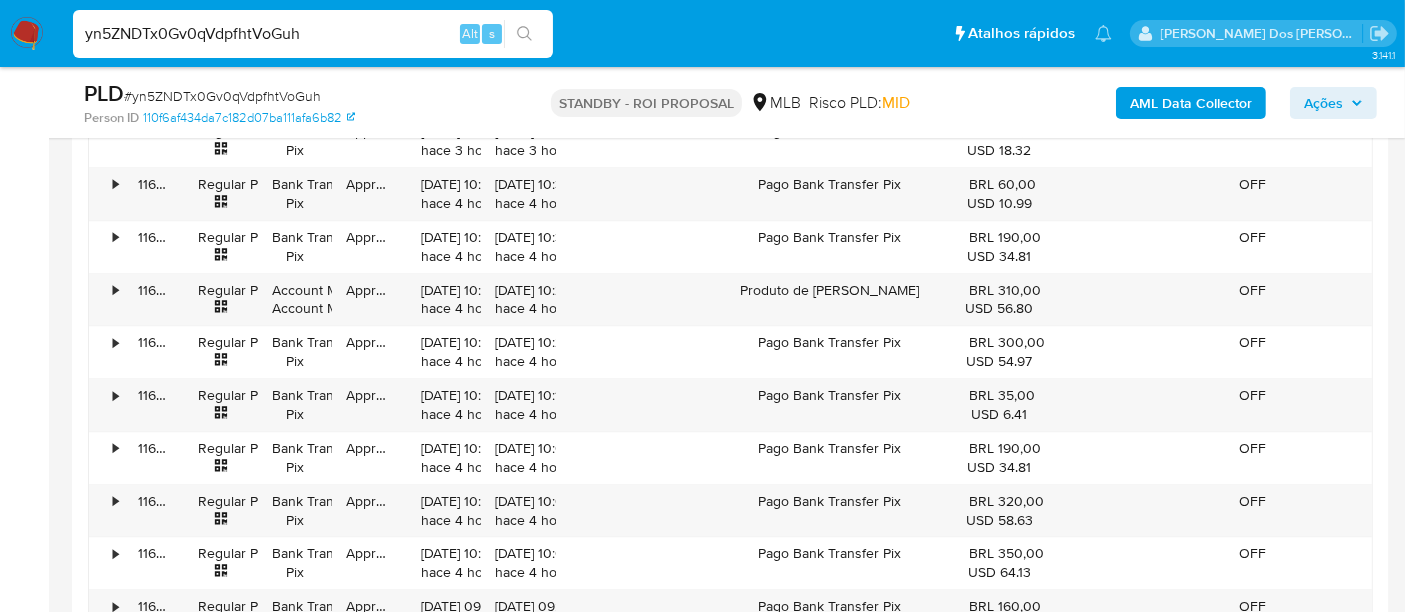 click on "yn5ZNDTx0Gv0qVdpfhtVoGuh" at bounding box center (313, 34) 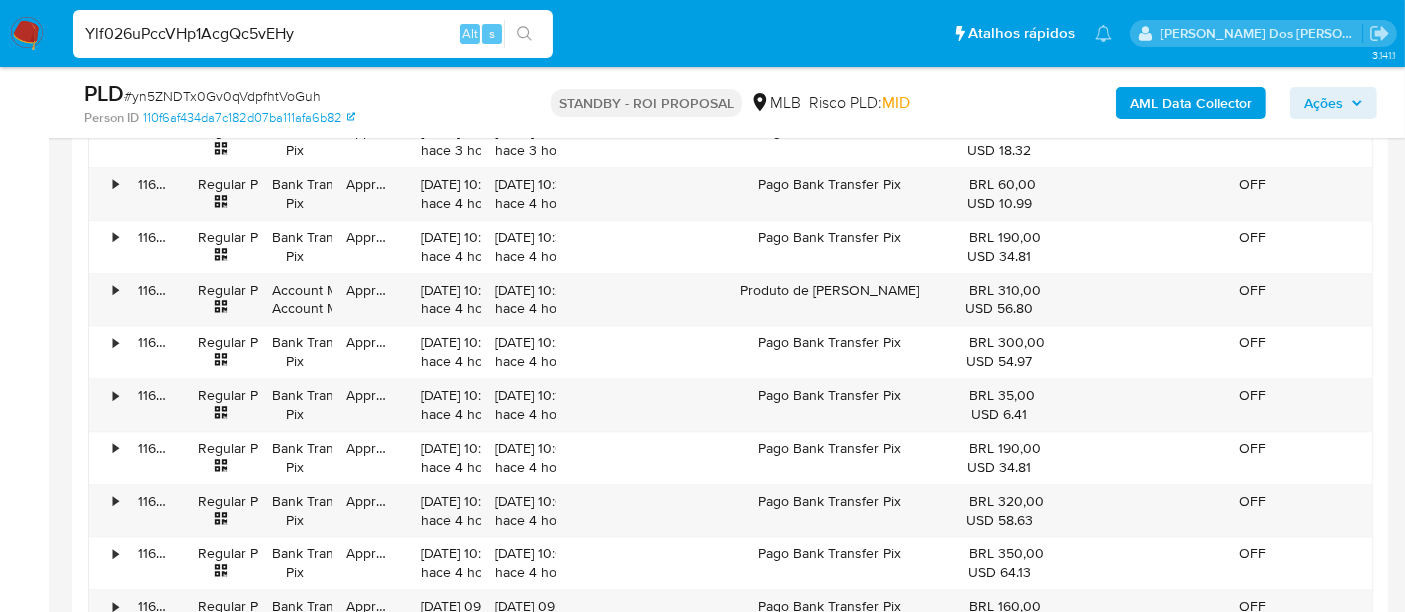 type on "Ylf026uPccVHp1AcgQc5vEHy" 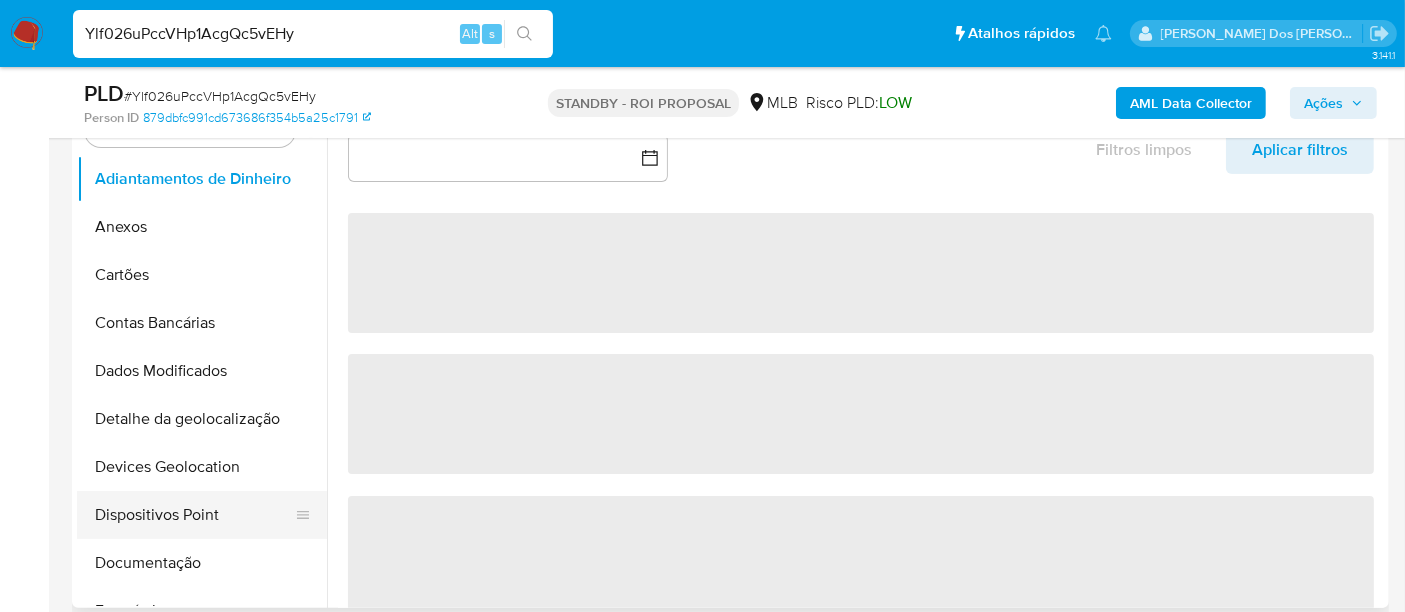 scroll, scrollTop: 444, scrollLeft: 0, axis: vertical 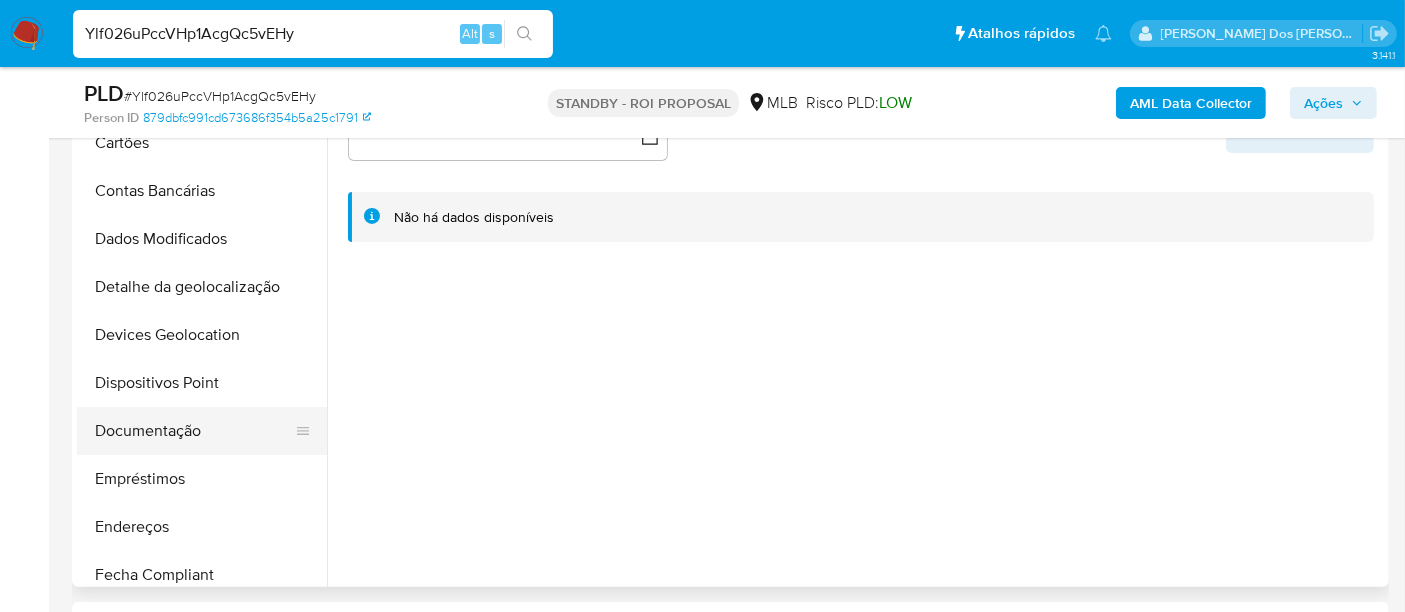 select on "10" 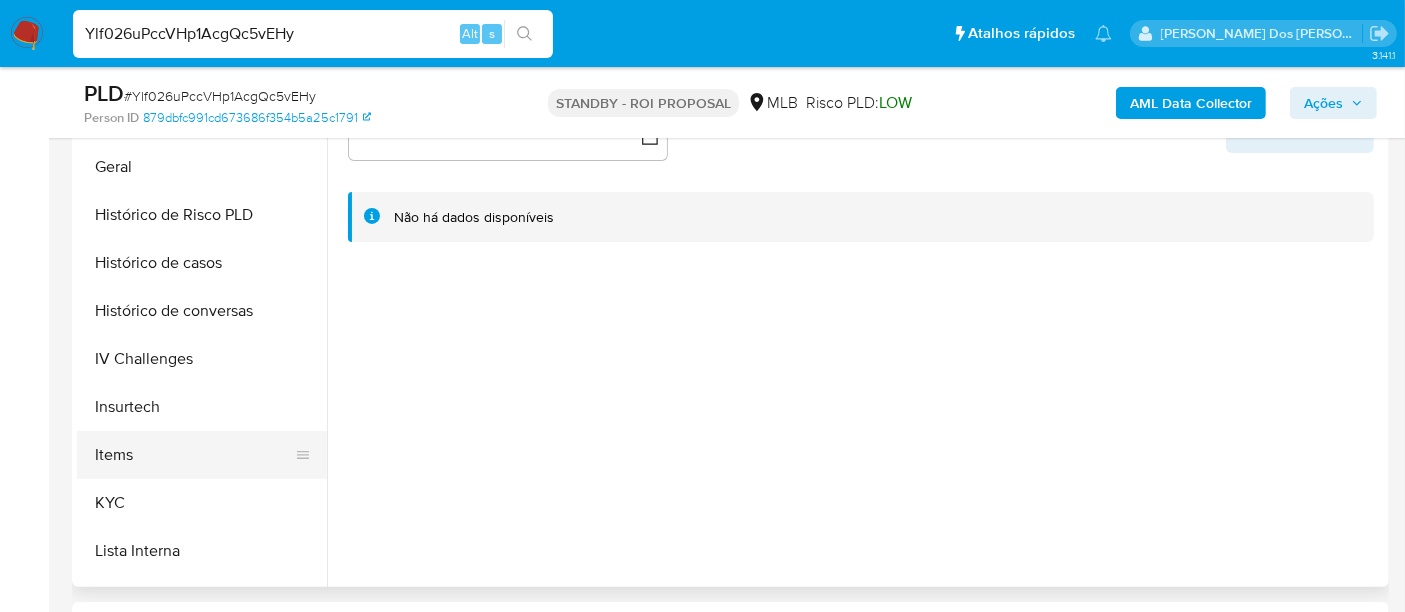 scroll, scrollTop: 666, scrollLeft: 0, axis: vertical 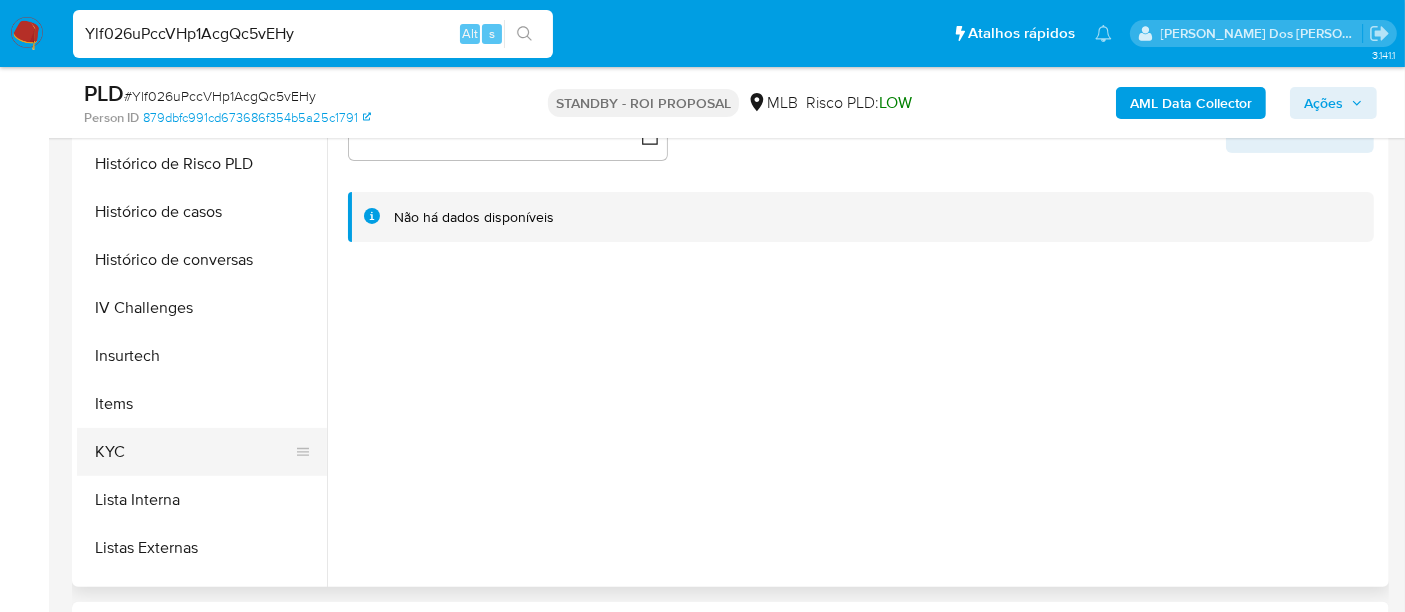 click on "KYC" at bounding box center (194, 452) 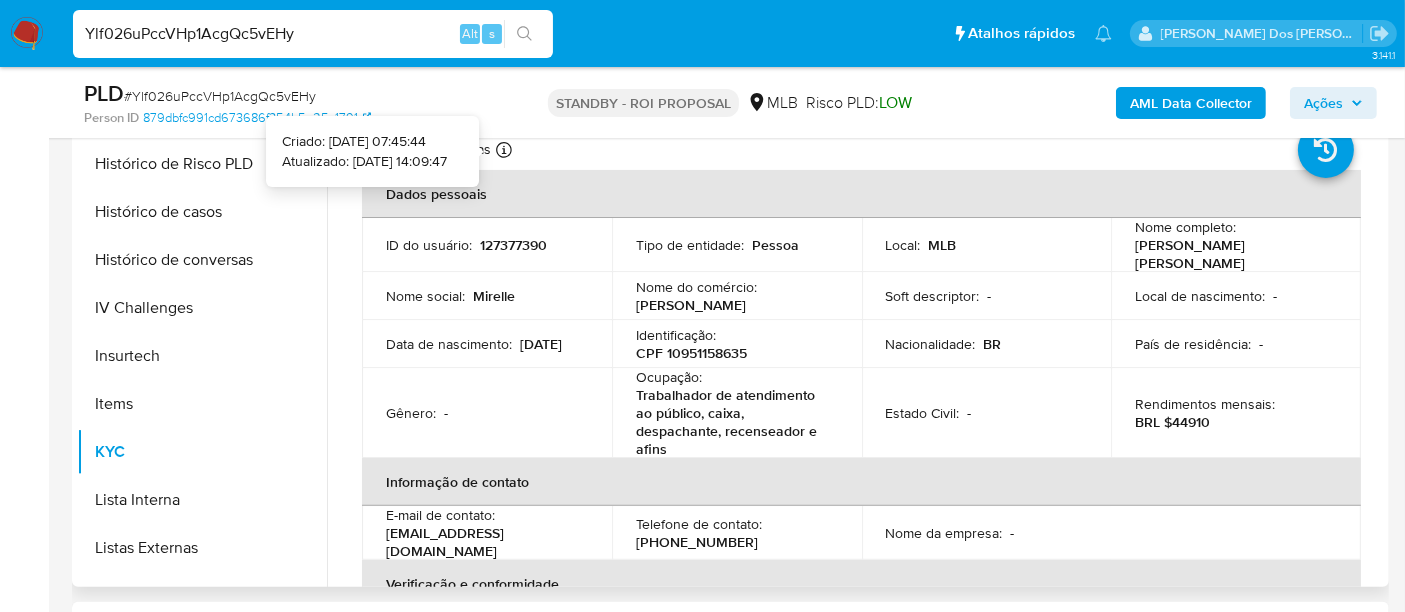 type 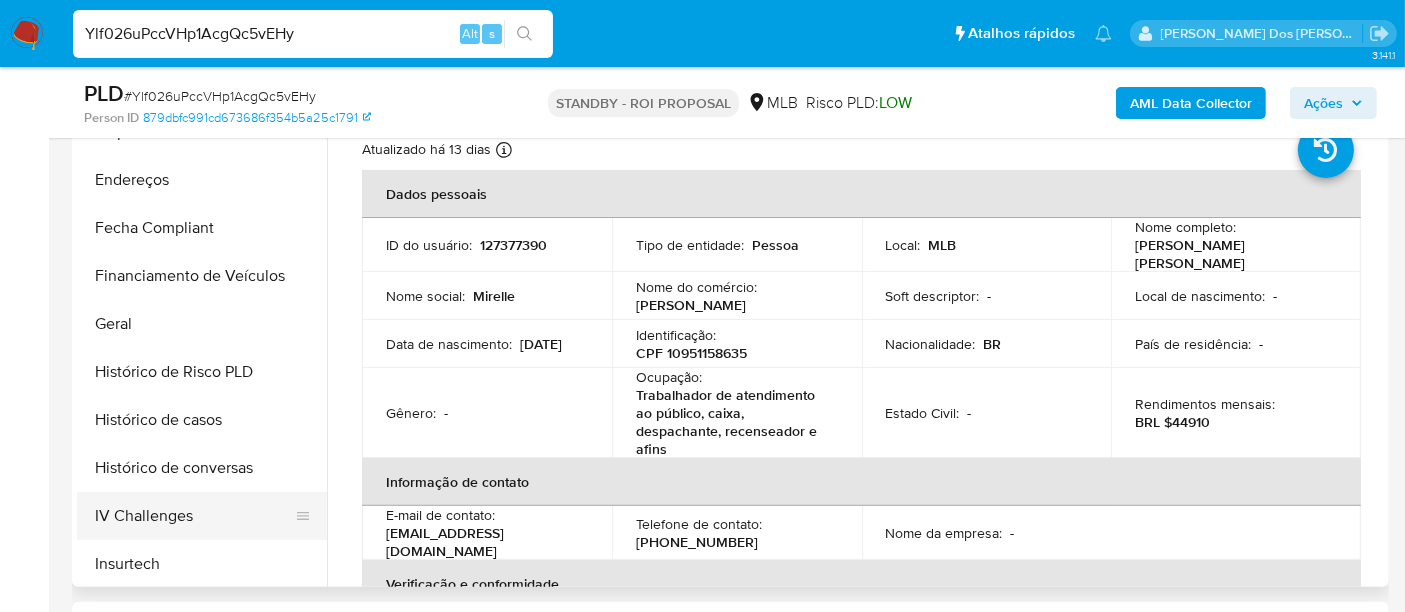 scroll, scrollTop: 555, scrollLeft: 0, axis: vertical 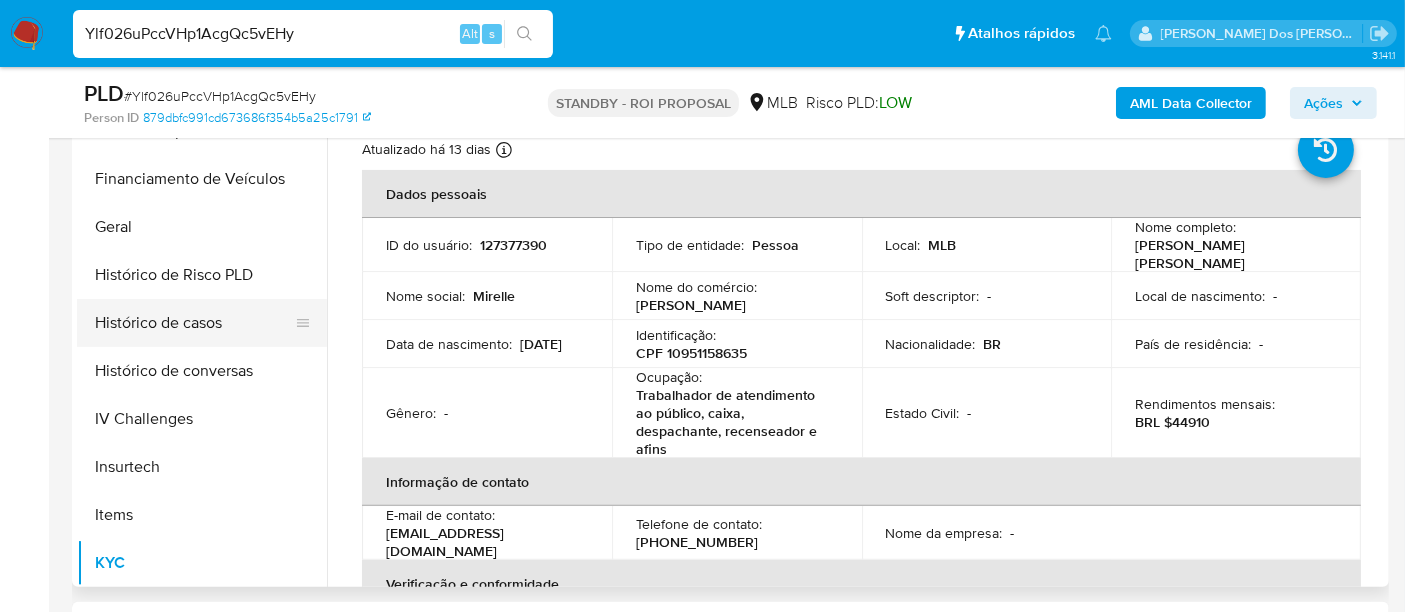 click on "Histórico de casos" at bounding box center (194, 323) 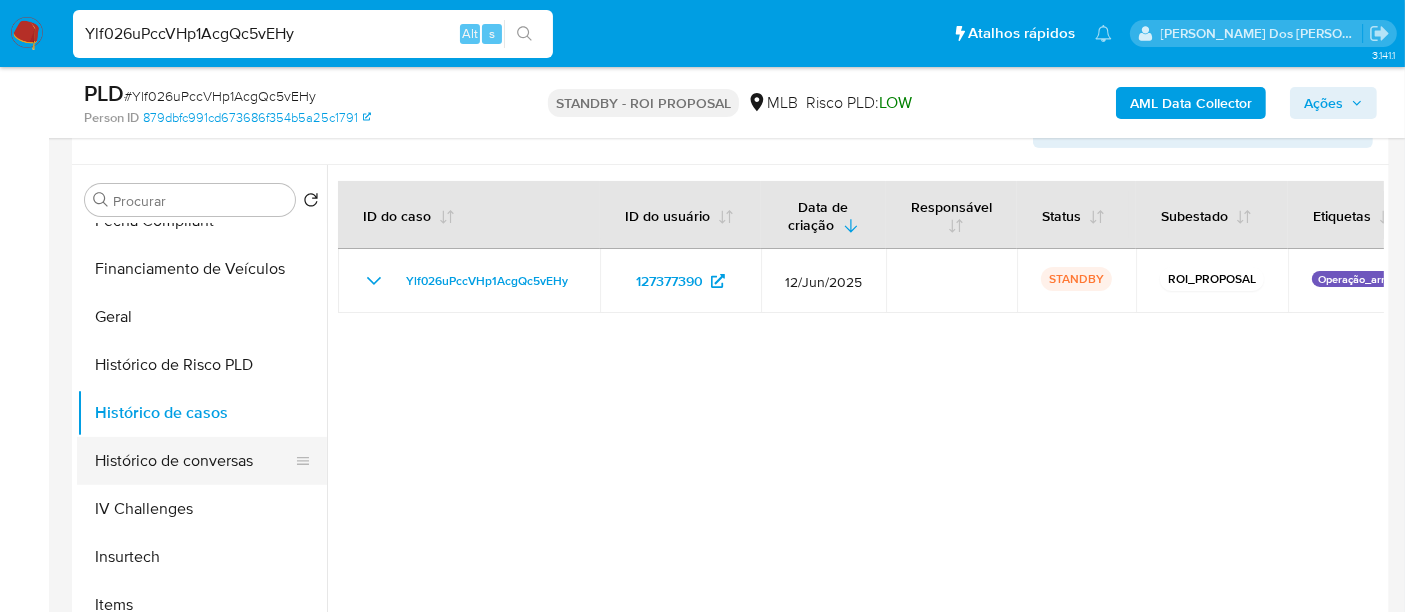 scroll, scrollTop: 333, scrollLeft: 0, axis: vertical 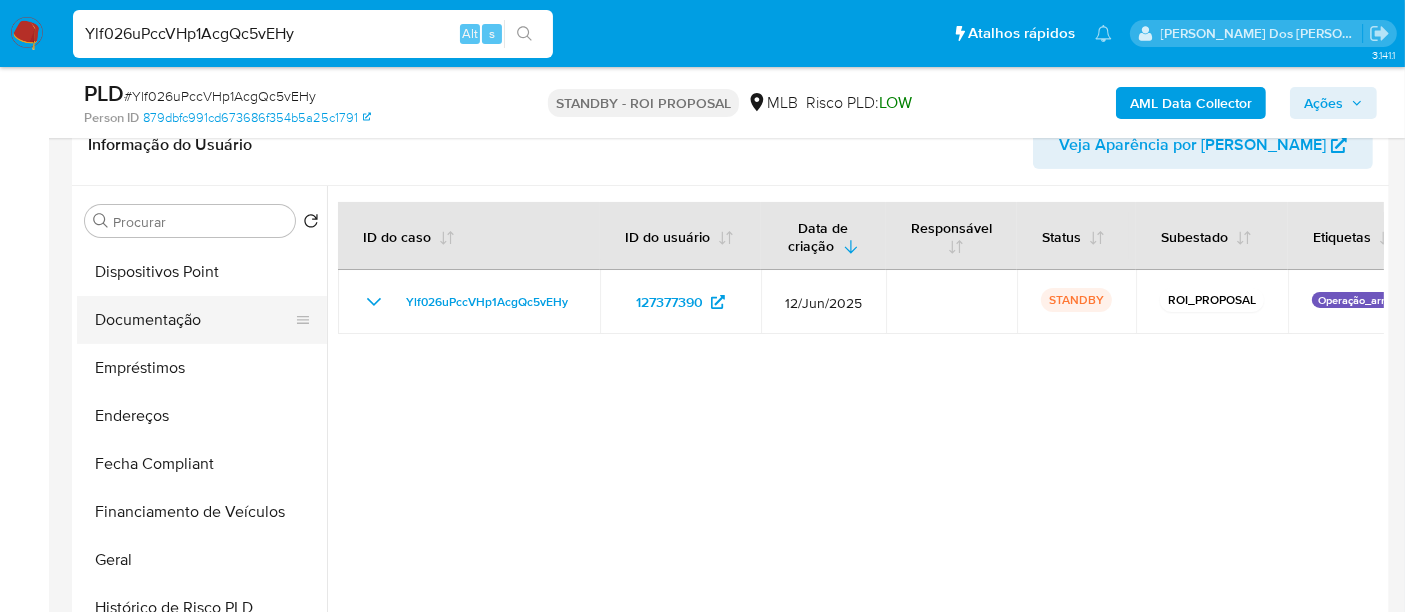 click on "Documentação" at bounding box center (194, 320) 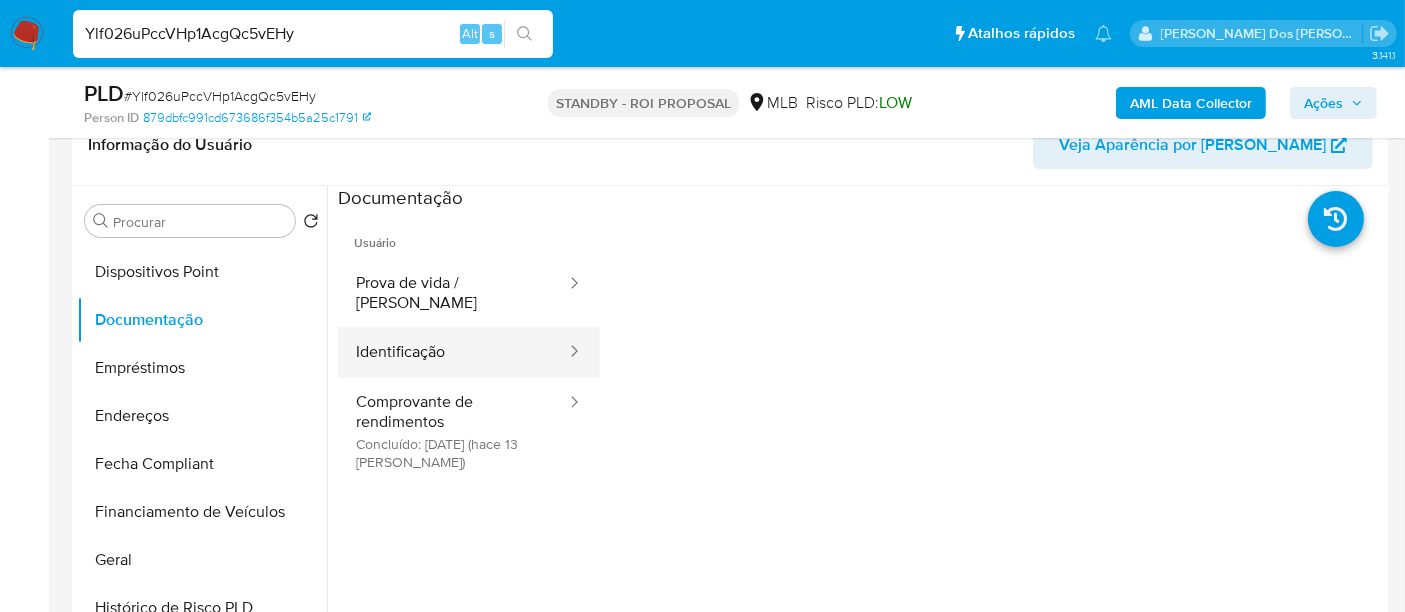 click on "Identificação" at bounding box center (453, 352) 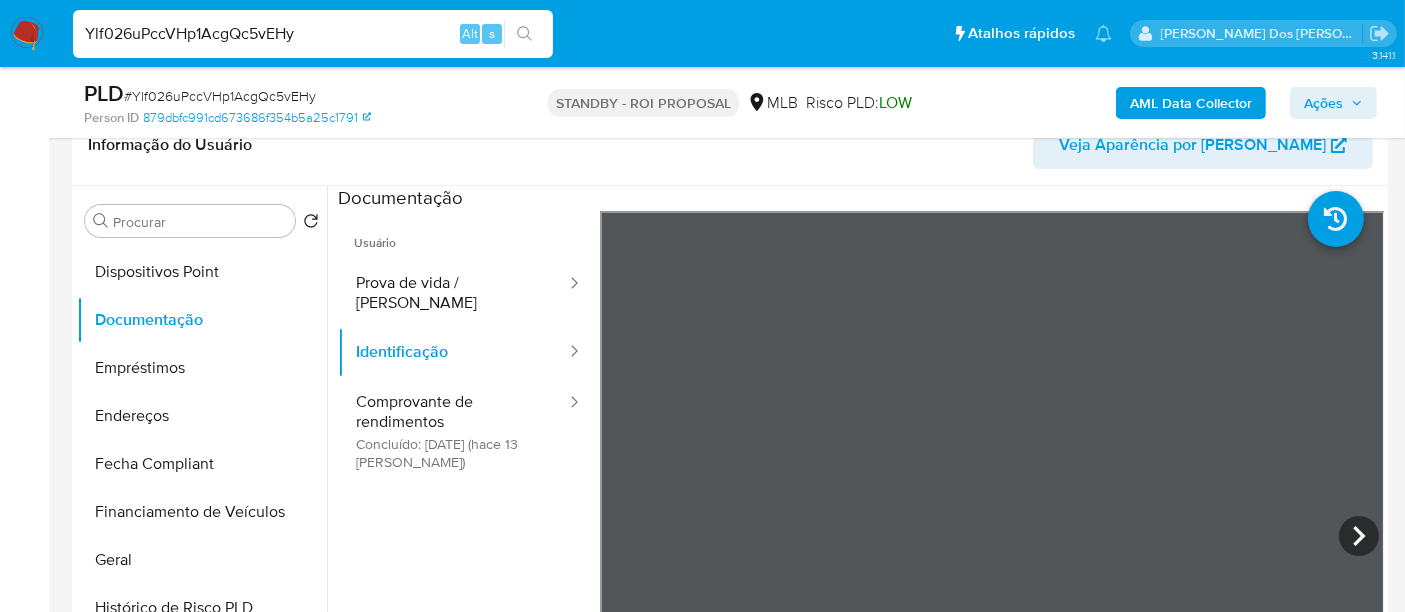 click on "Pausado Ver notificaciones Ylf026uPccVHp1AcgQc5vEHy Alt s Atalhos rápidos   Presiona las siguientes teclas para acceder a algunas de las funciones Pesquisar caso ou usuário Alt s Voltar para casa Alt h Adicione um comentário Alt c Adicionar um anexo Alt a [PERSON_NAME] Dos [PERSON_NAME] Bandeja Painel Screening Pesquisa em Listas Watchlist Ferramentas Operações [PERSON_NAME] Ejecuções automáticas relatórios Mulan Localizador de pessoas Consolidado 3.141.1 Sem atribuição   Asignado el: [DATE] 14:23:47 Criou: [DATE]   Criou: [DATE] 00:08:09 - Expira em 25 [PERSON_NAME]   Expira em [DATE] 00:08:09 PLD # Ylf026uPccVHp1AcgQc5vEHy Person ID 879dbfc991cd673686f354b5a25c1791 STANDBY - ROI PROPOSAL  MLB Risco PLD:  LOW AML Data Collector Ações Informação do Caso Eventos ( 1 ) Ações AUTOMATIC (1) Informação do Usuário Veja Aparência por Pessoa Procurar   Retornar ao pedido padrão Adiantamentos de Dinheiro Anexos Cartões Contas Bancárias Dados Modificados Detalhe da geolocalização Devices Geolocation" at bounding box center [702, 1437] 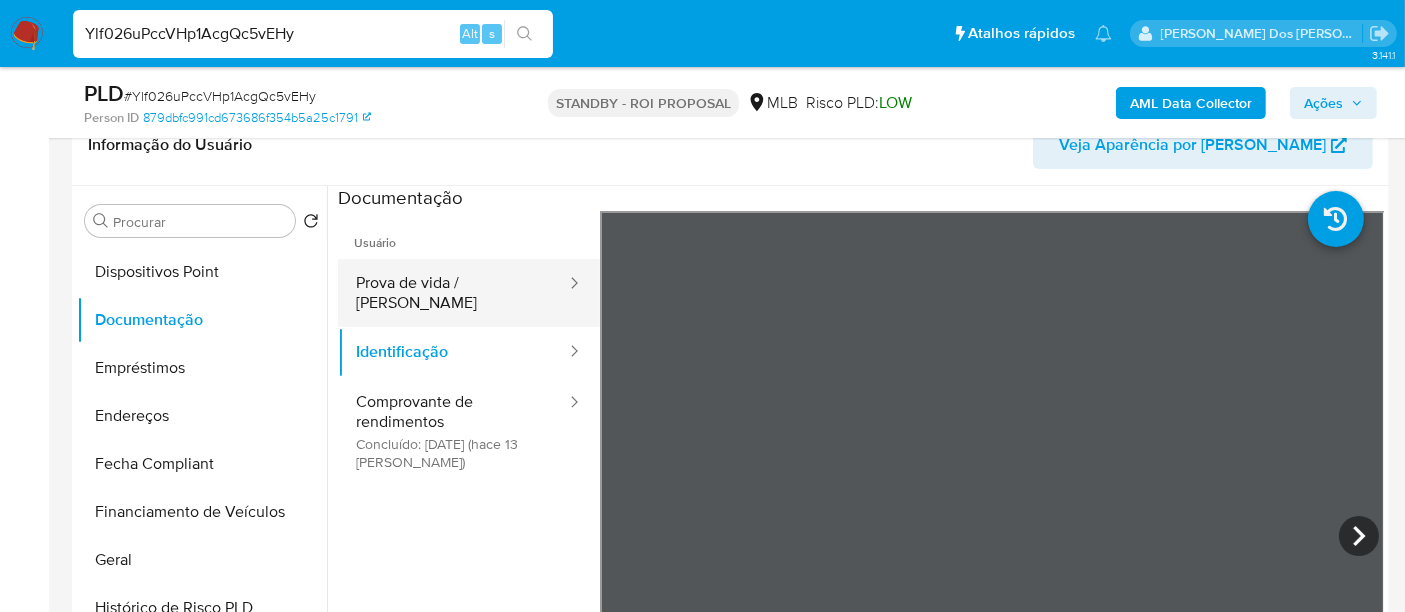 click on "Prova de vida / [PERSON_NAME]" at bounding box center [453, 293] 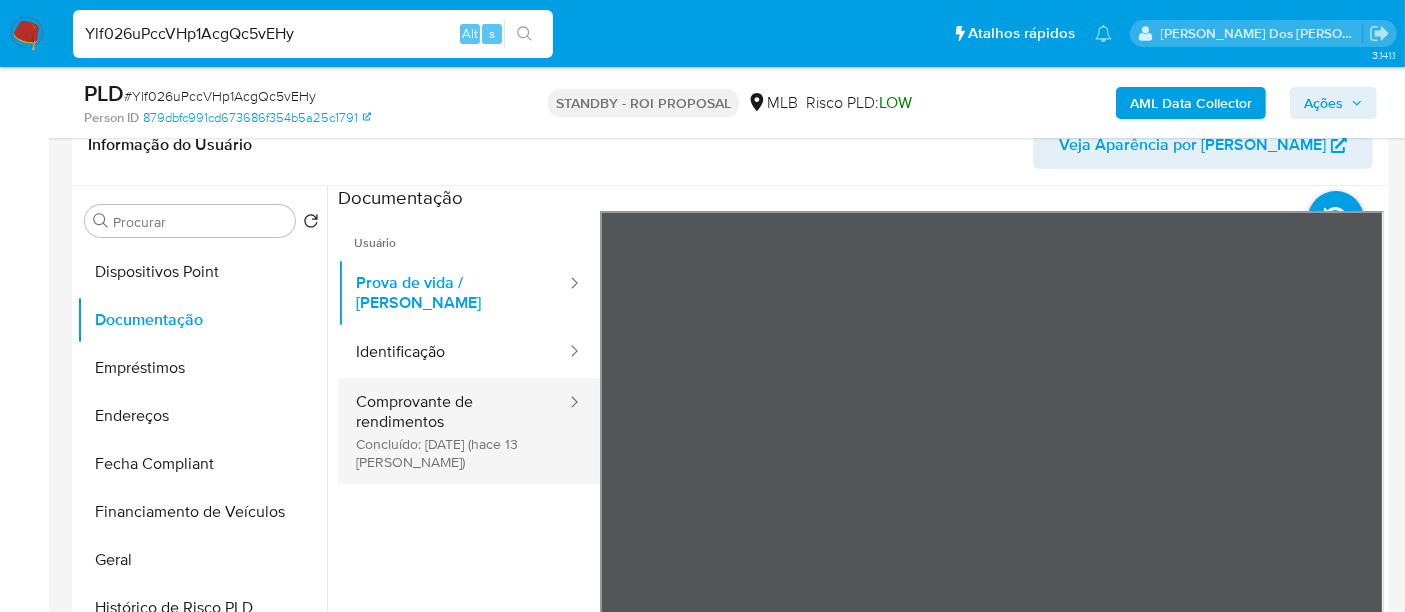 click on "Comprovante de rendimentos Concluído: [DATE] (hace 13 [PERSON_NAME])" at bounding box center (453, 431) 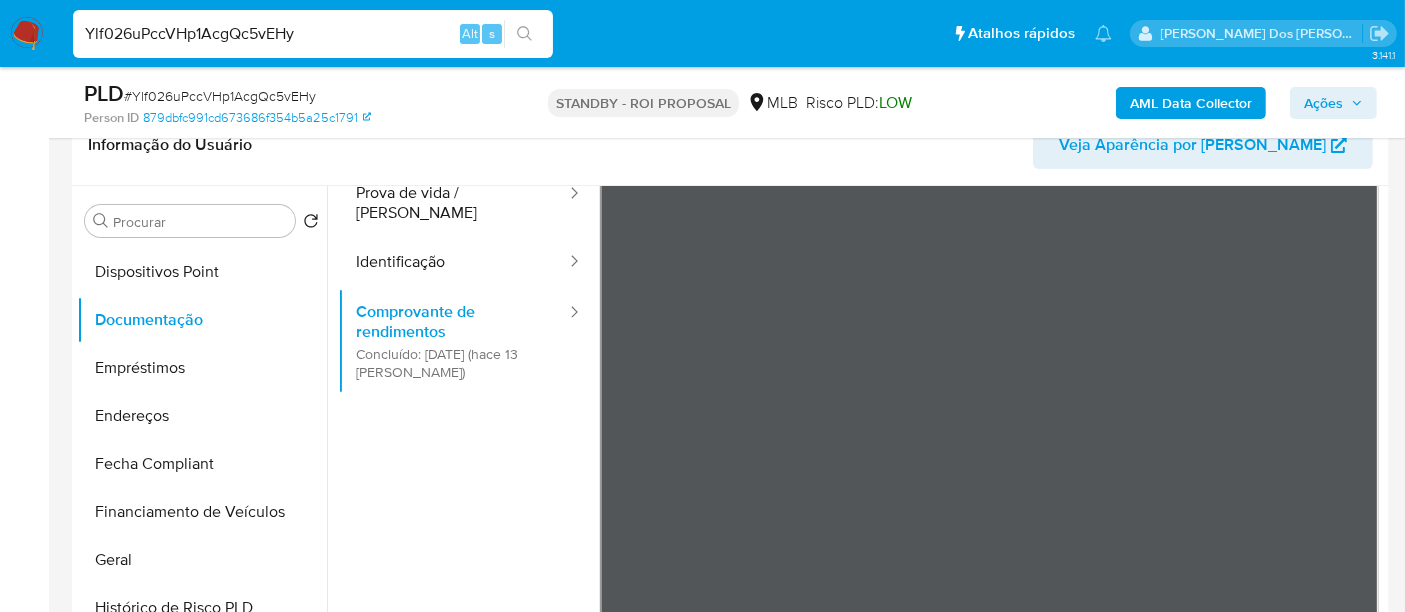 scroll, scrollTop: 111, scrollLeft: 0, axis: vertical 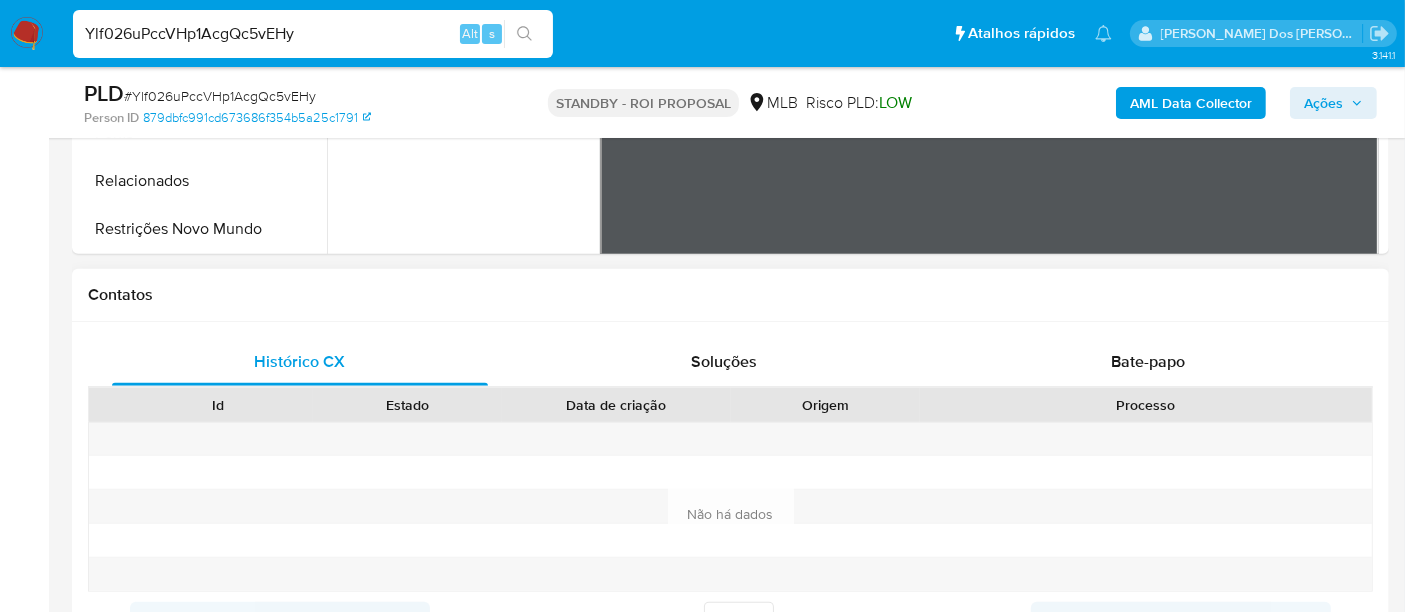 drag, startPoint x: 213, startPoint y: 237, endPoint x: 290, endPoint y: 287, distance: 91.809586 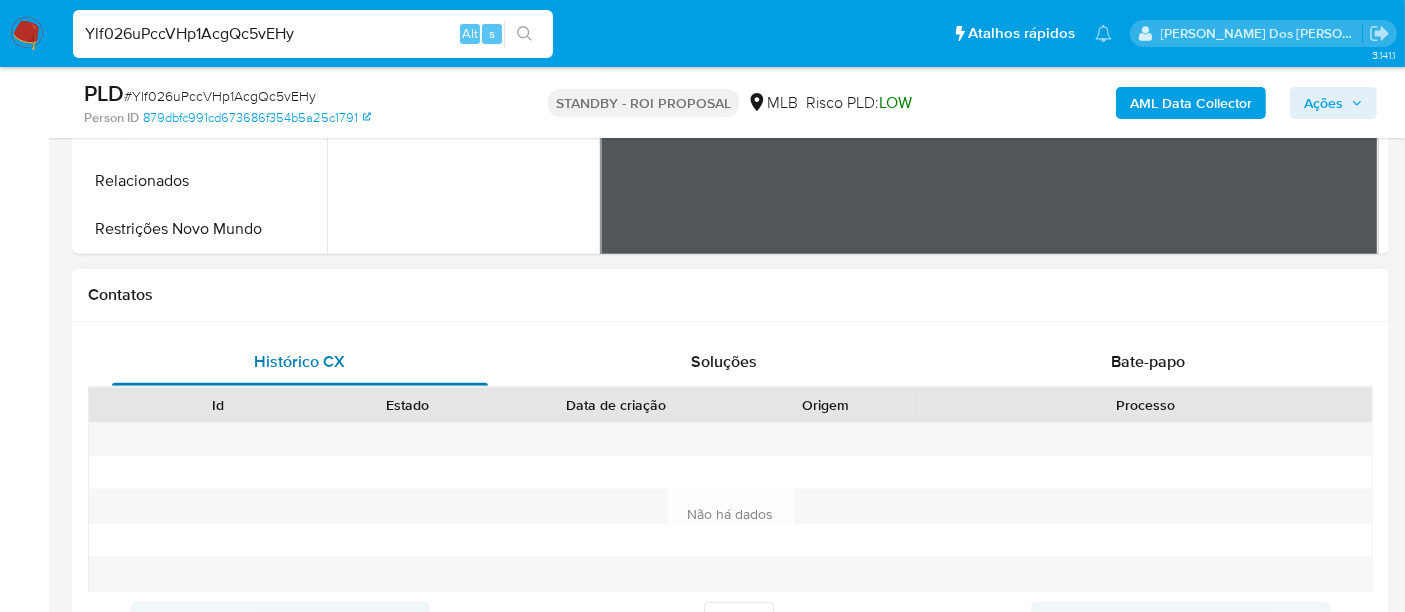 scroll, scrollTop: 0, scrollLeft: 0, axis: both 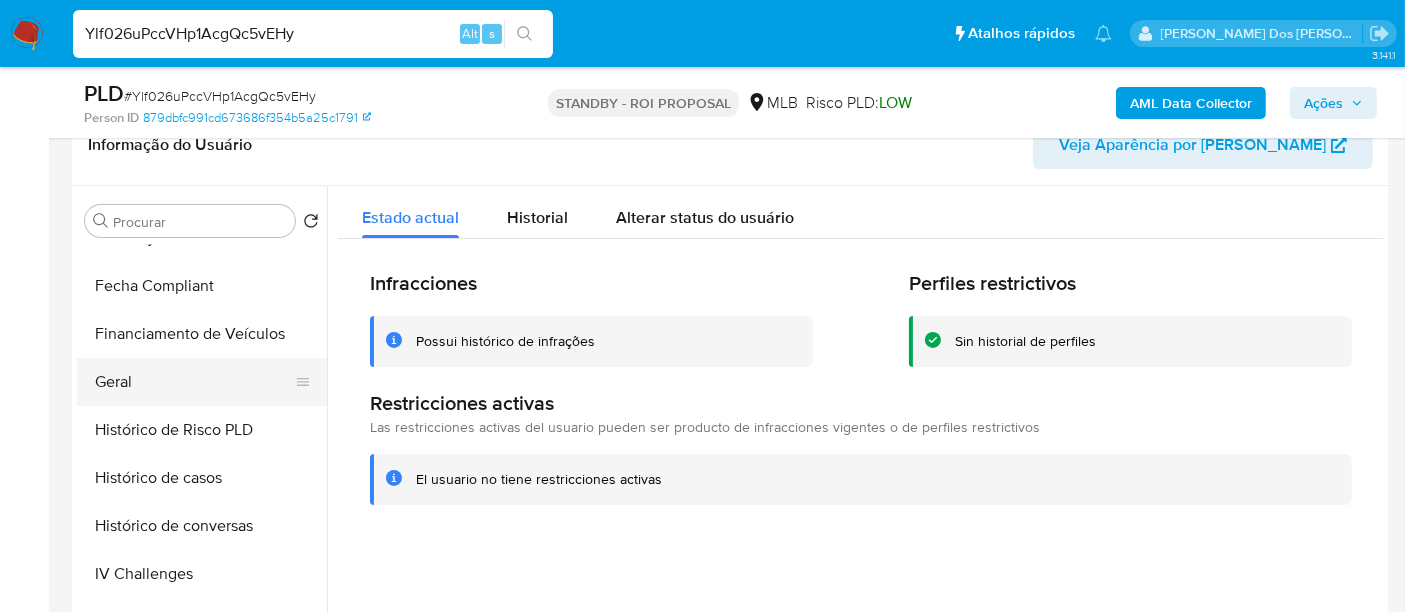 click on "Geral" at bounding box center [194, 382] 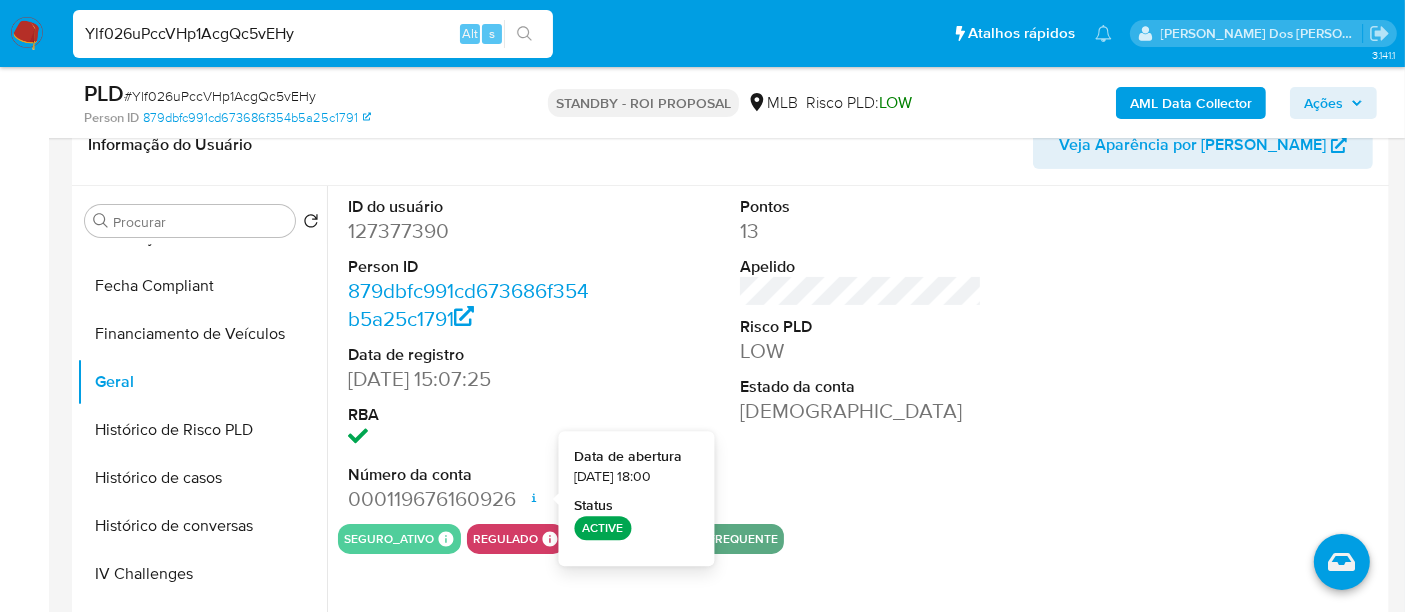 type 